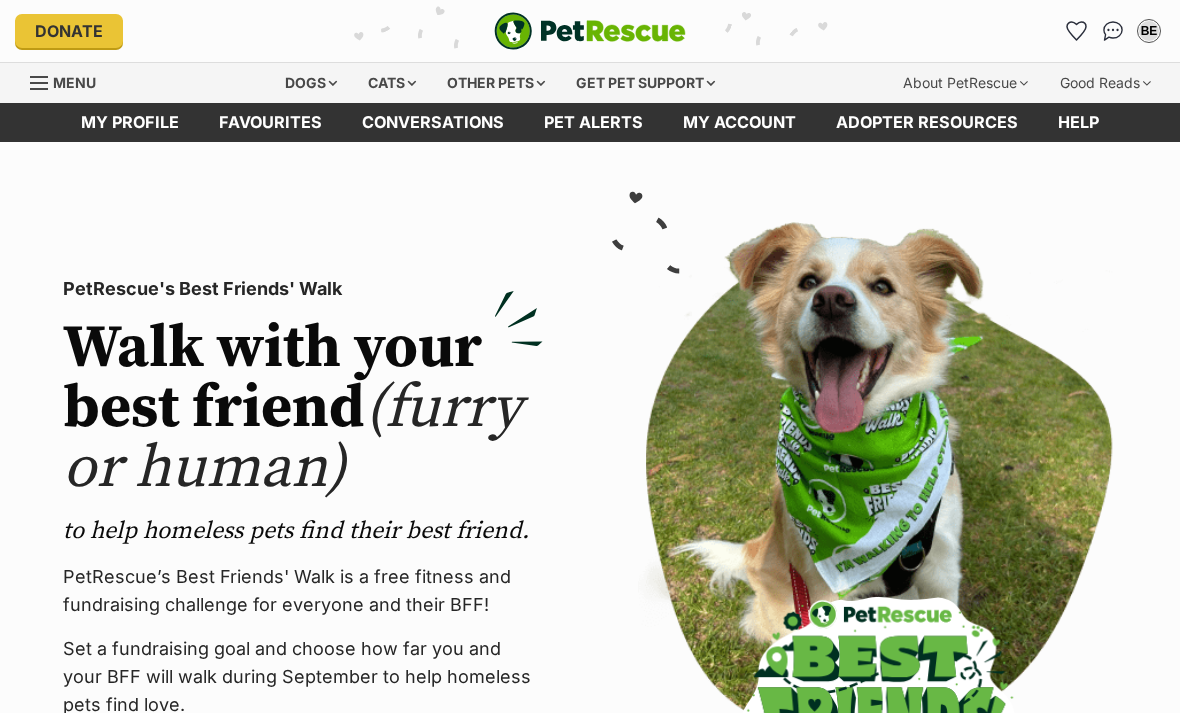 scroll, scrollTop: 0, scrollLeft: 0, axis: both 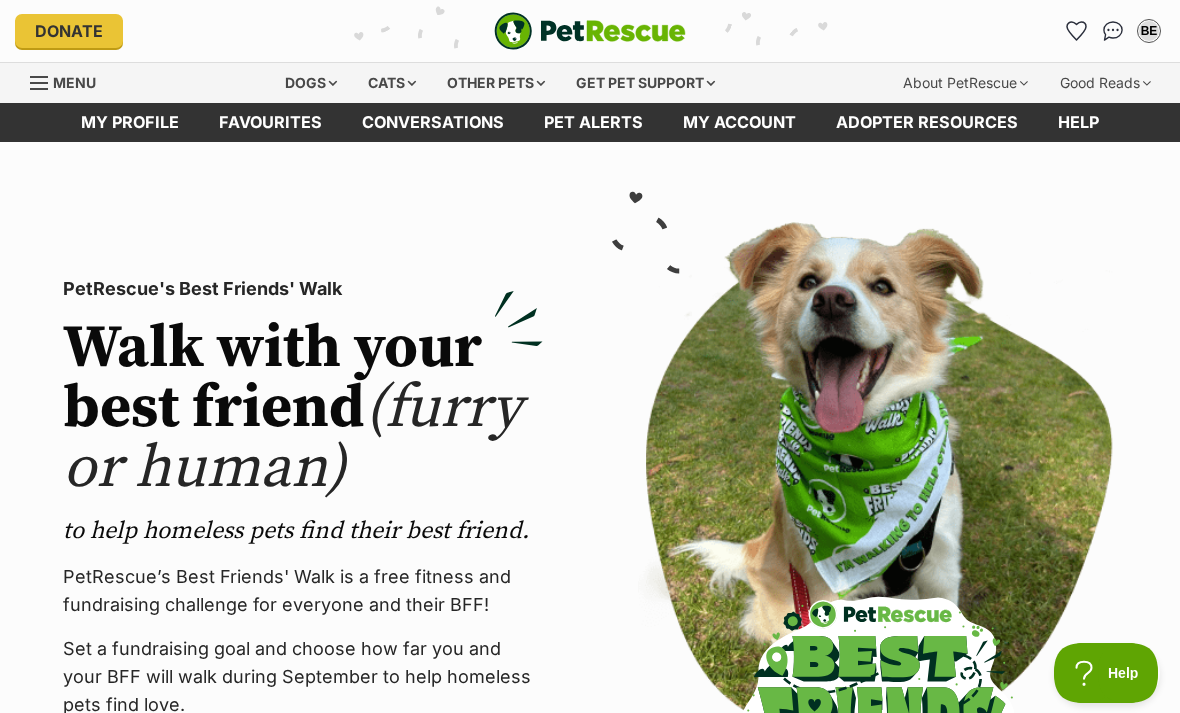 click 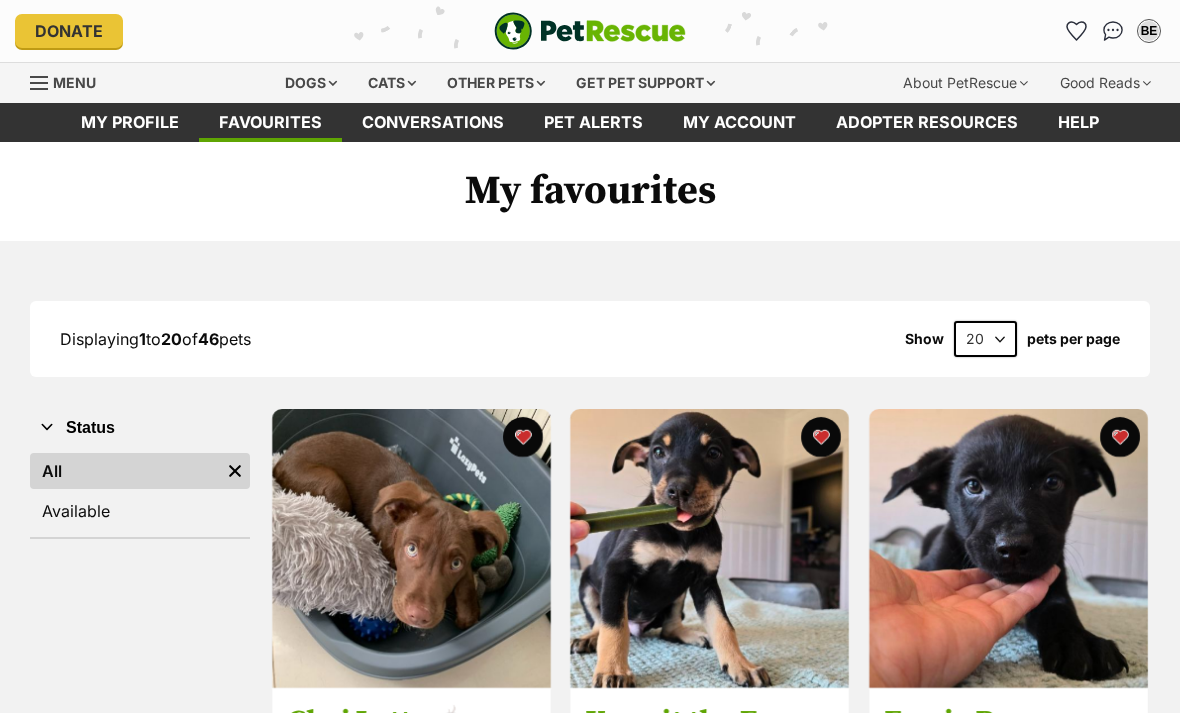 scroll, scrollTop: 0, scrollLeft: 0, axis: both 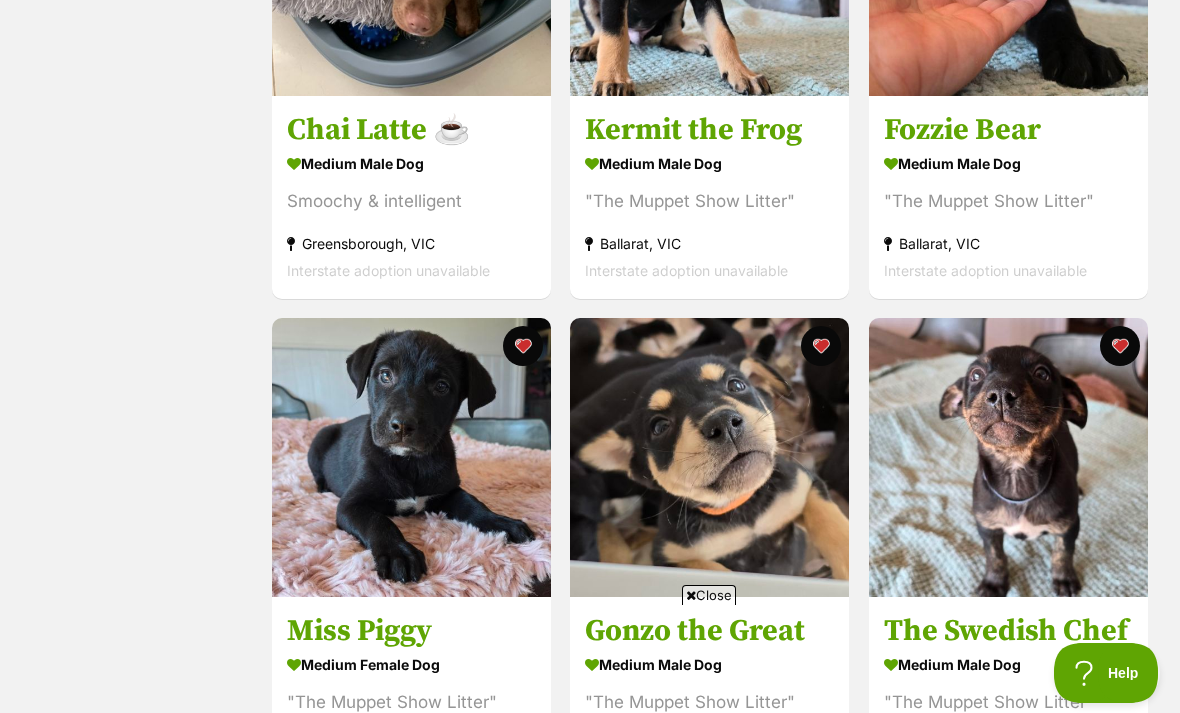 click at bounding box center (411, 457) 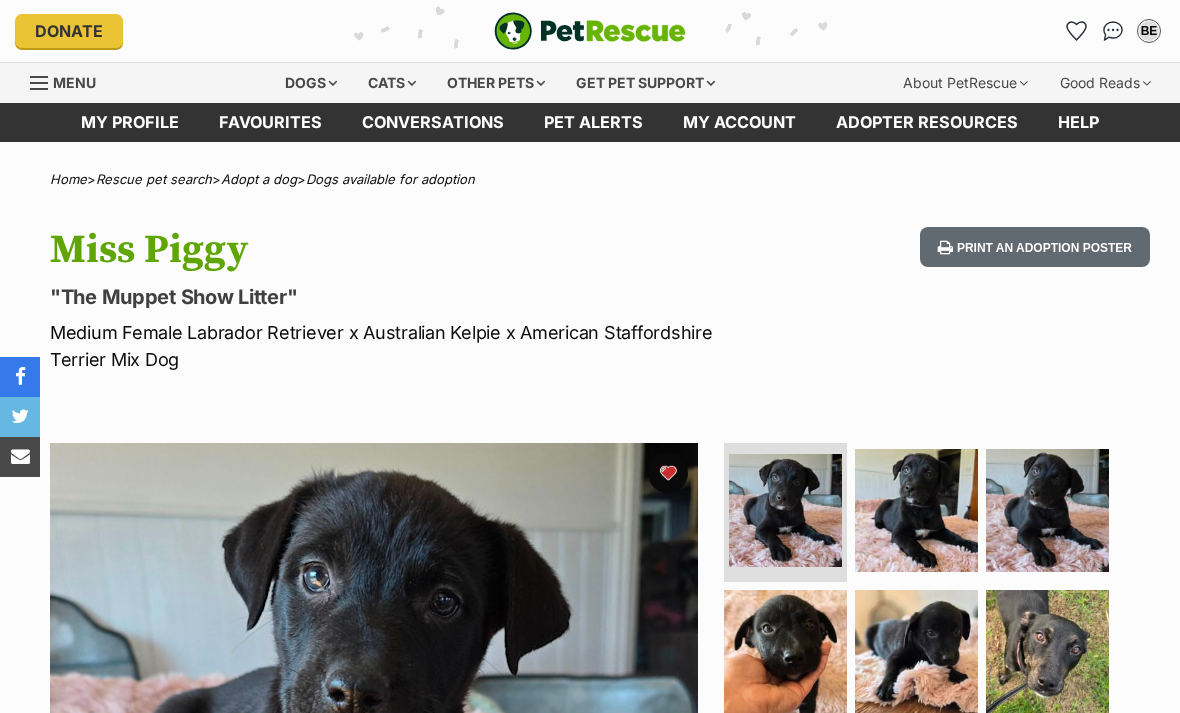 scroll, scrollTop: 0, scrollLeft: 0, axis: both 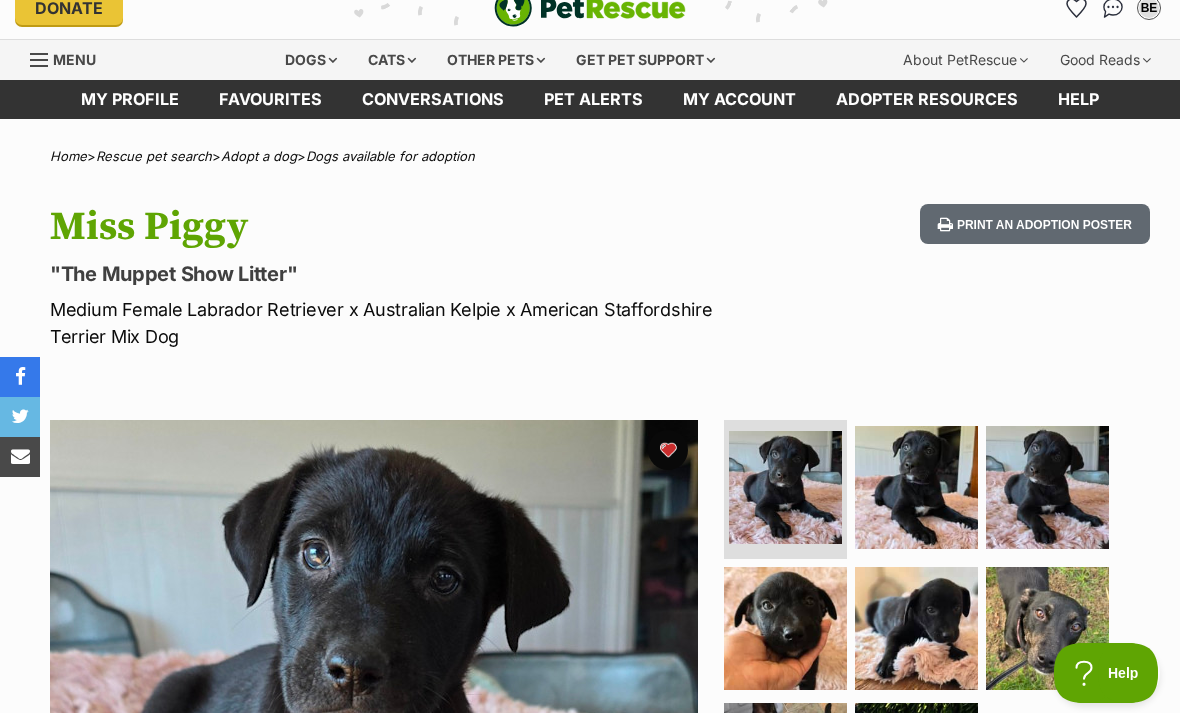 click at bounding box center [1047, 628] 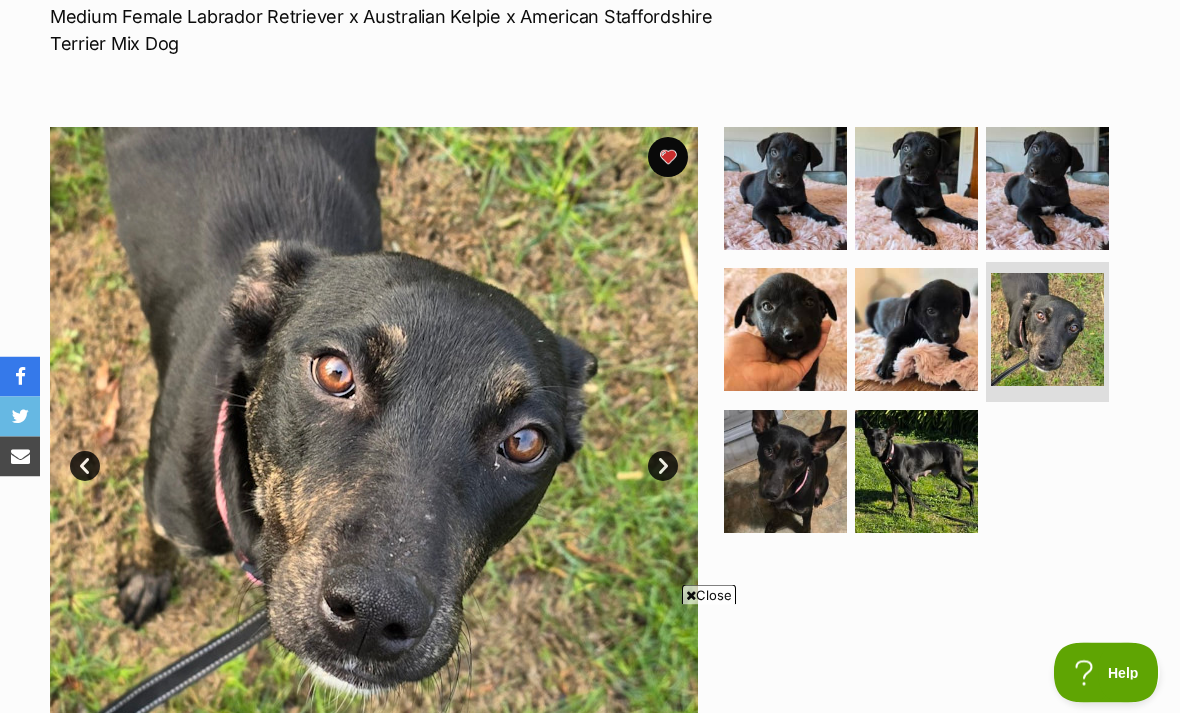scroll, scrollTop: 318, scrollLeft: 0, axis: vertical 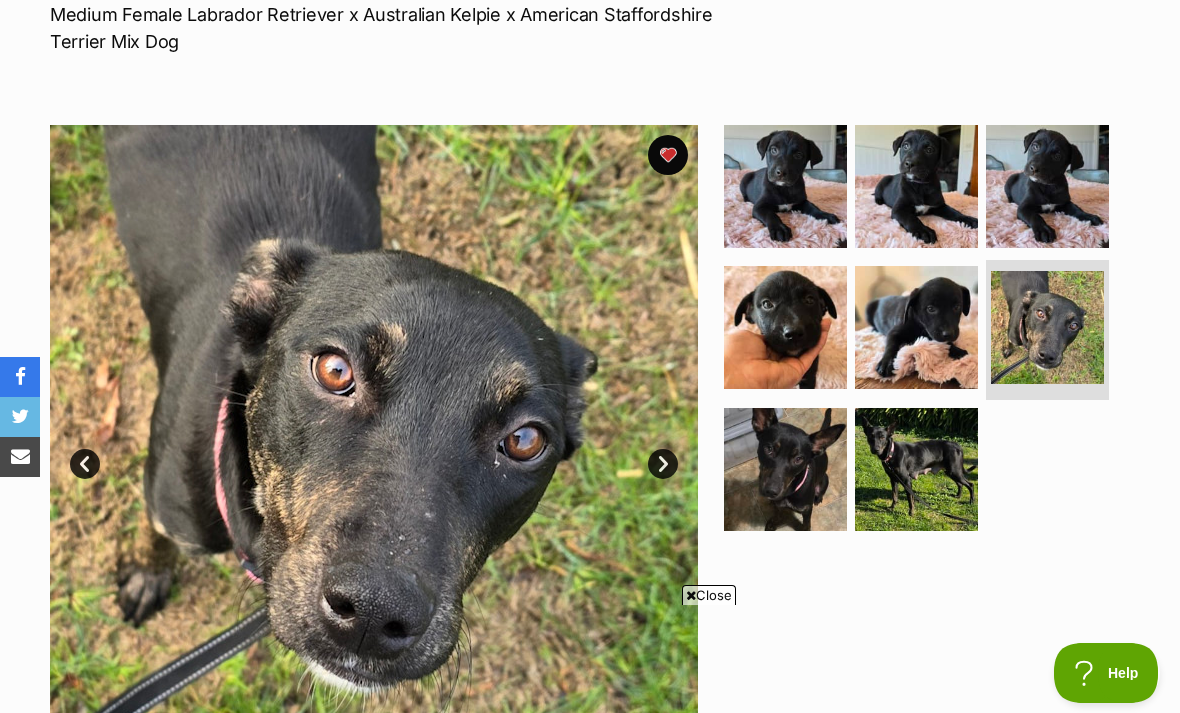 click at bounding box center [916, 469] 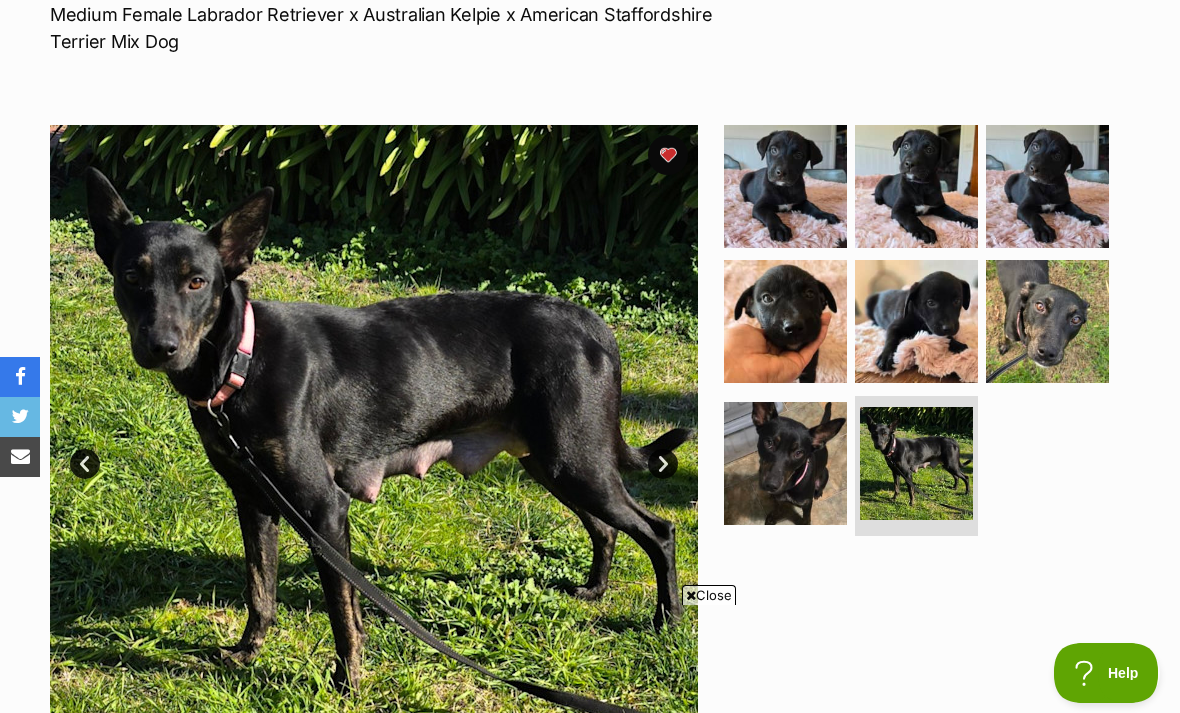 click at bounding box center [785, 463] 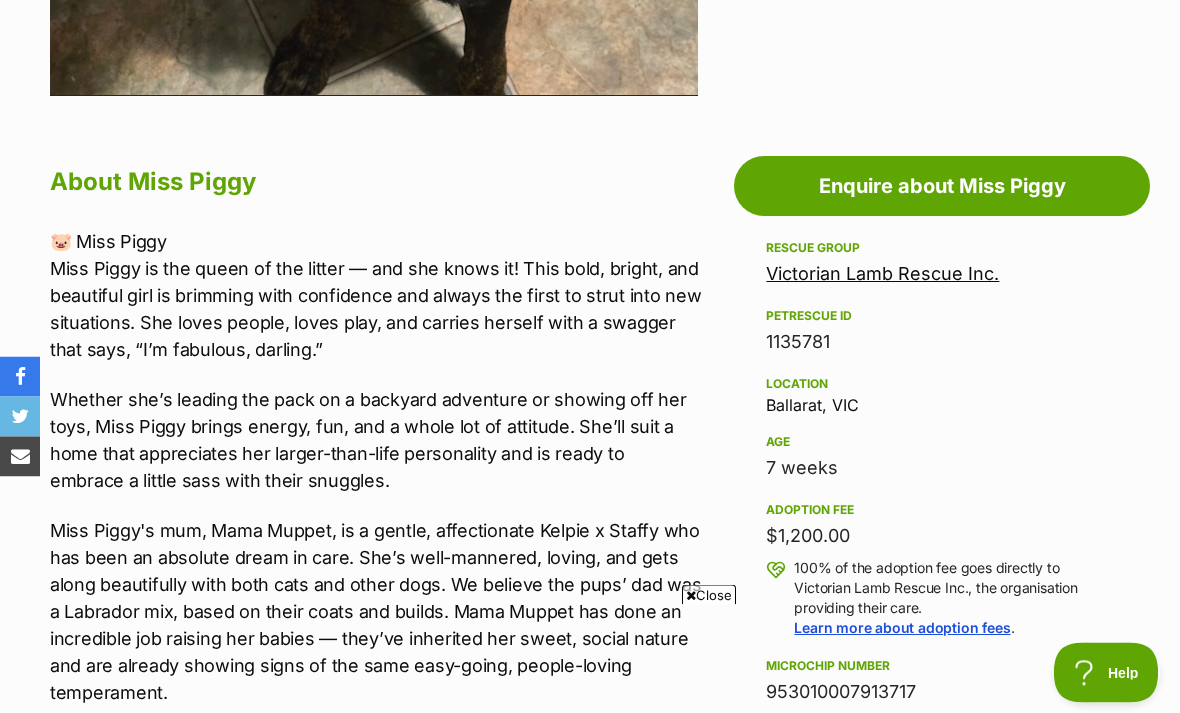 scroll, scrollTop: 995, scrollLeft: 0, axis: vertical 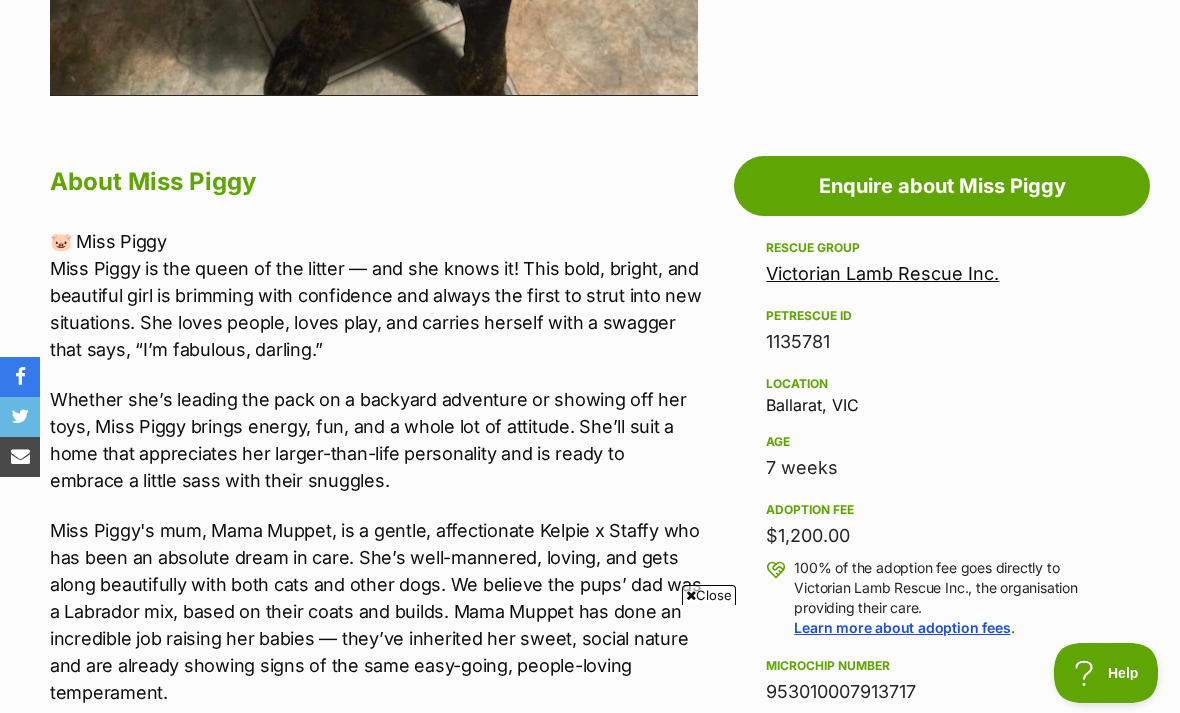 click on "Enquire about Miss Piggy" at bounding box center [942, 186] 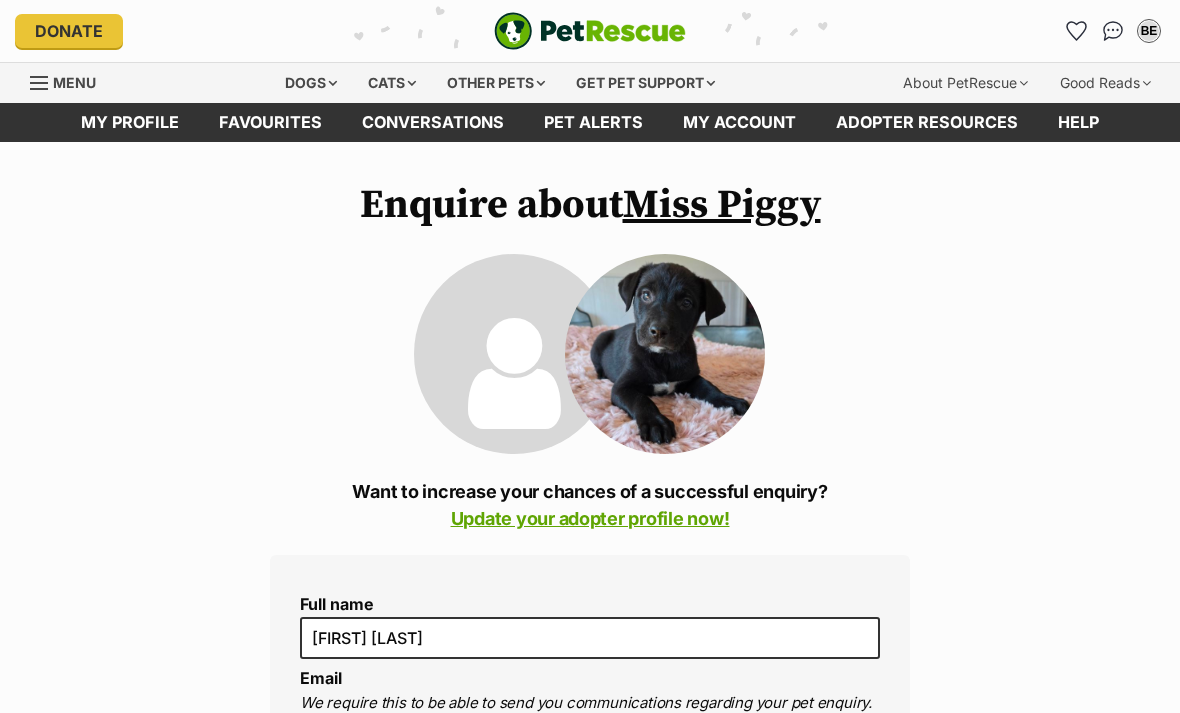 scroll, scrollTop: 0, scrollLeft: 0, axis: both 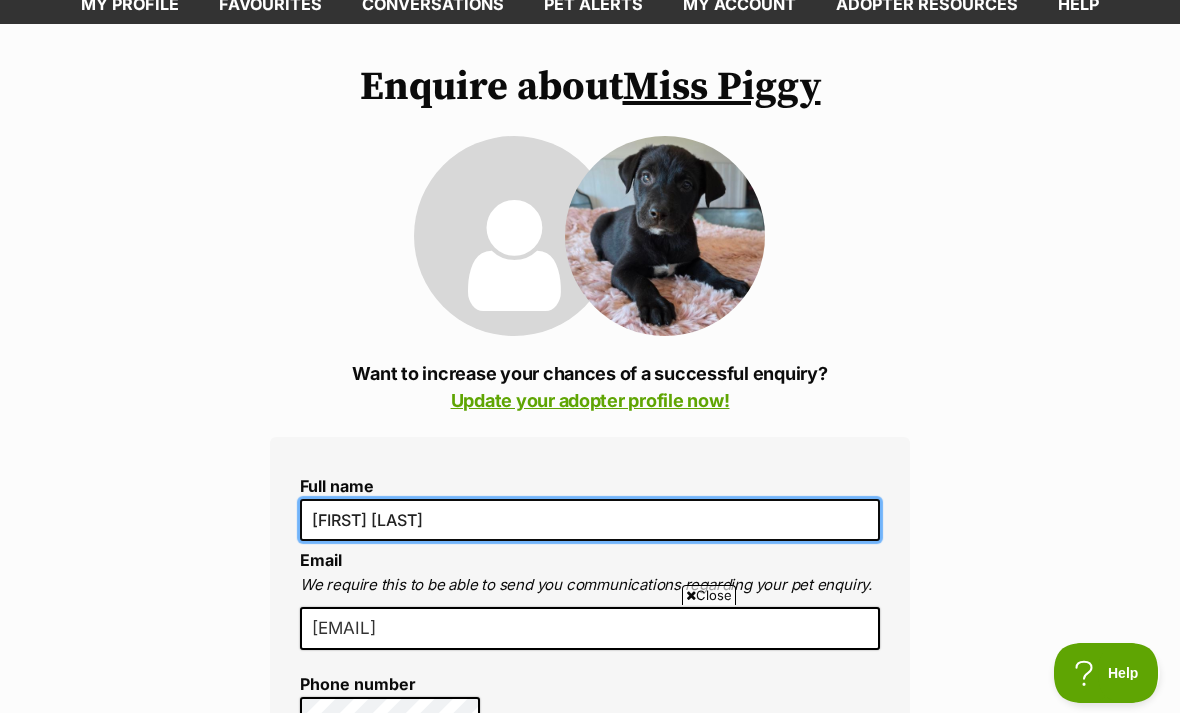 click on "[FIRST] [LAST]" at bounding box center [590, 520] 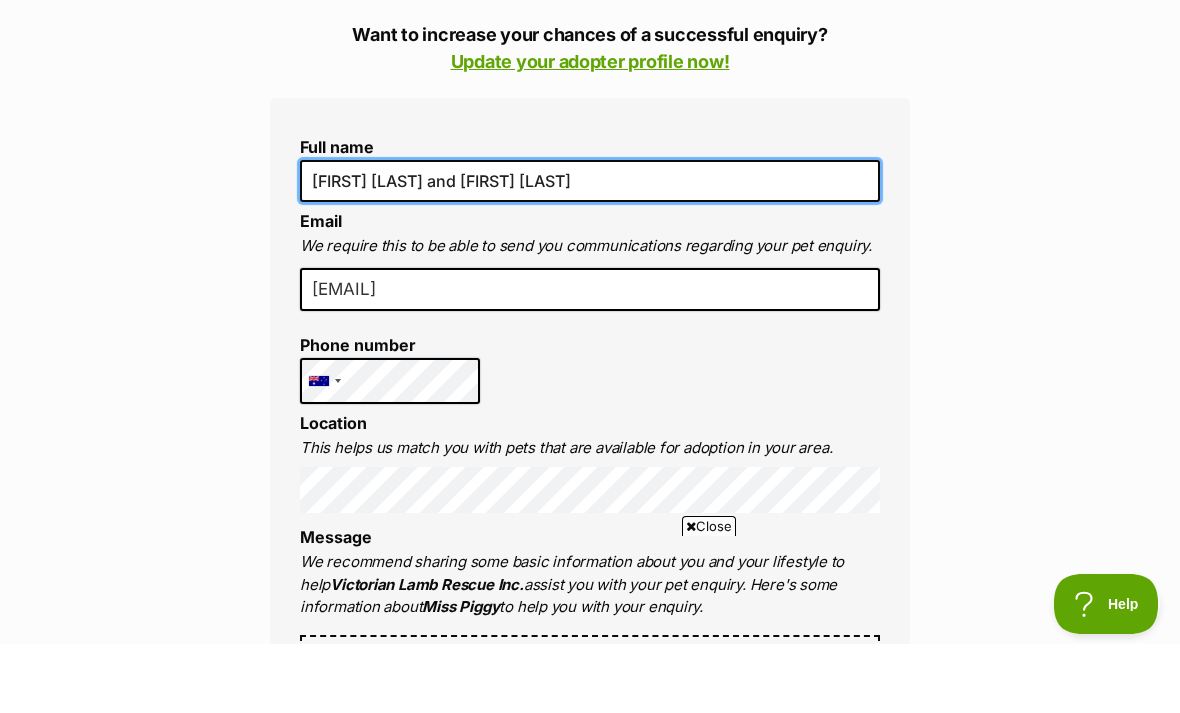 type on "[FIRST] [LAST] and [FIRST] [LAST]" 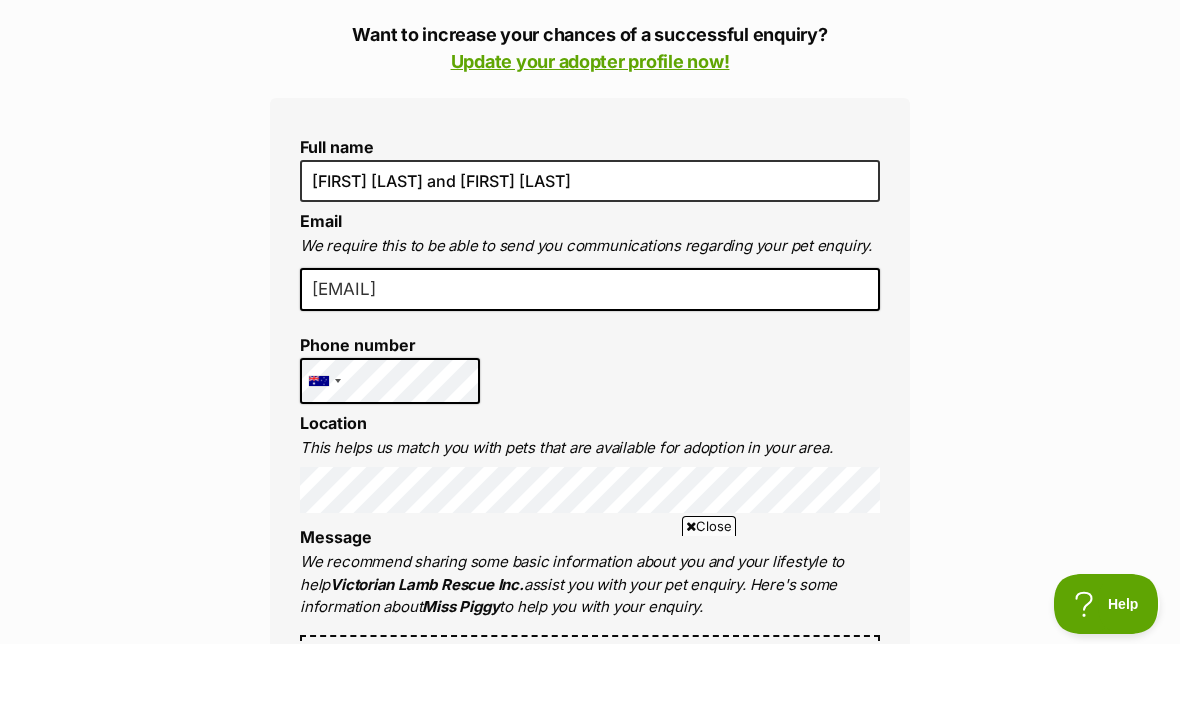 scroll, scrollTop: 458, scrollLeft: 0, axis: vertical 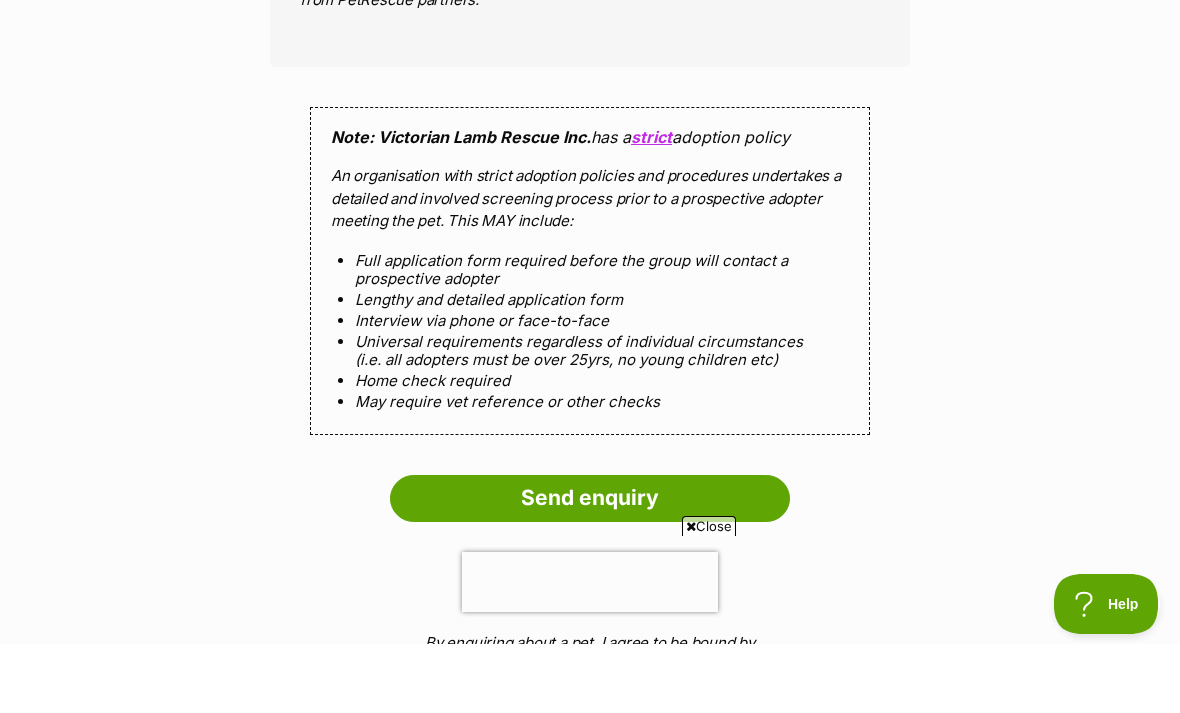 click on "Send enquiry" at bounding box center [590, 567] 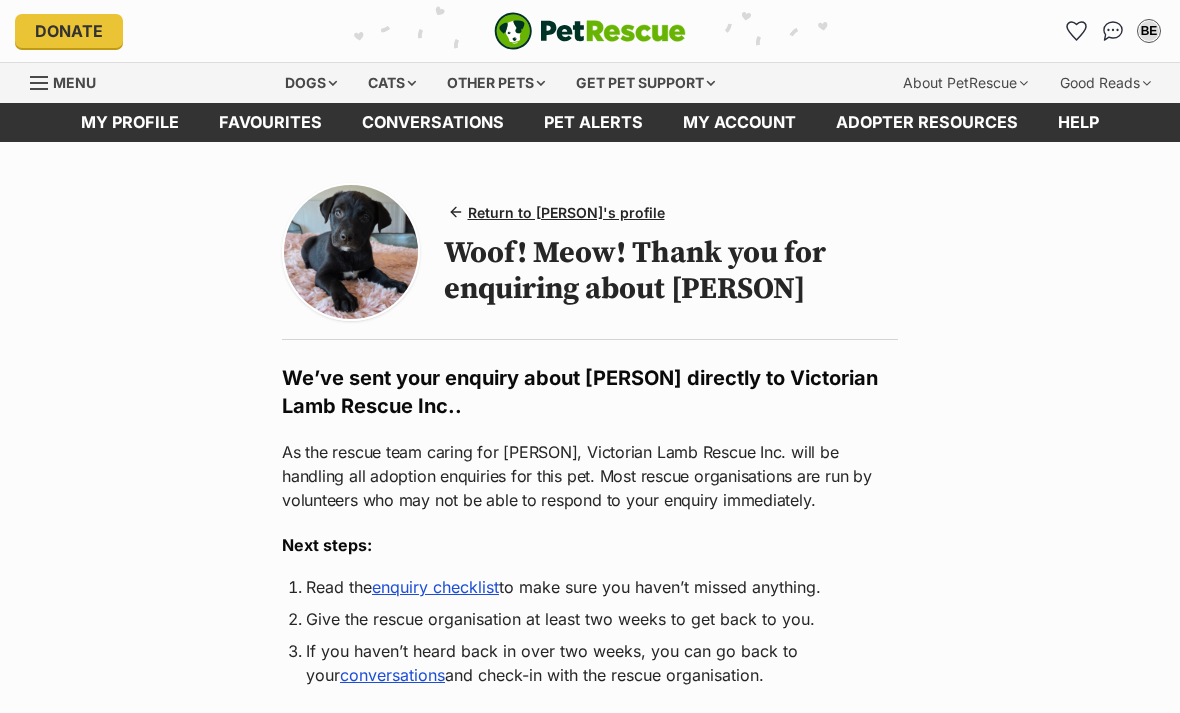 scroll, scrollTop: 0, scrollLeft: 0, axis: both 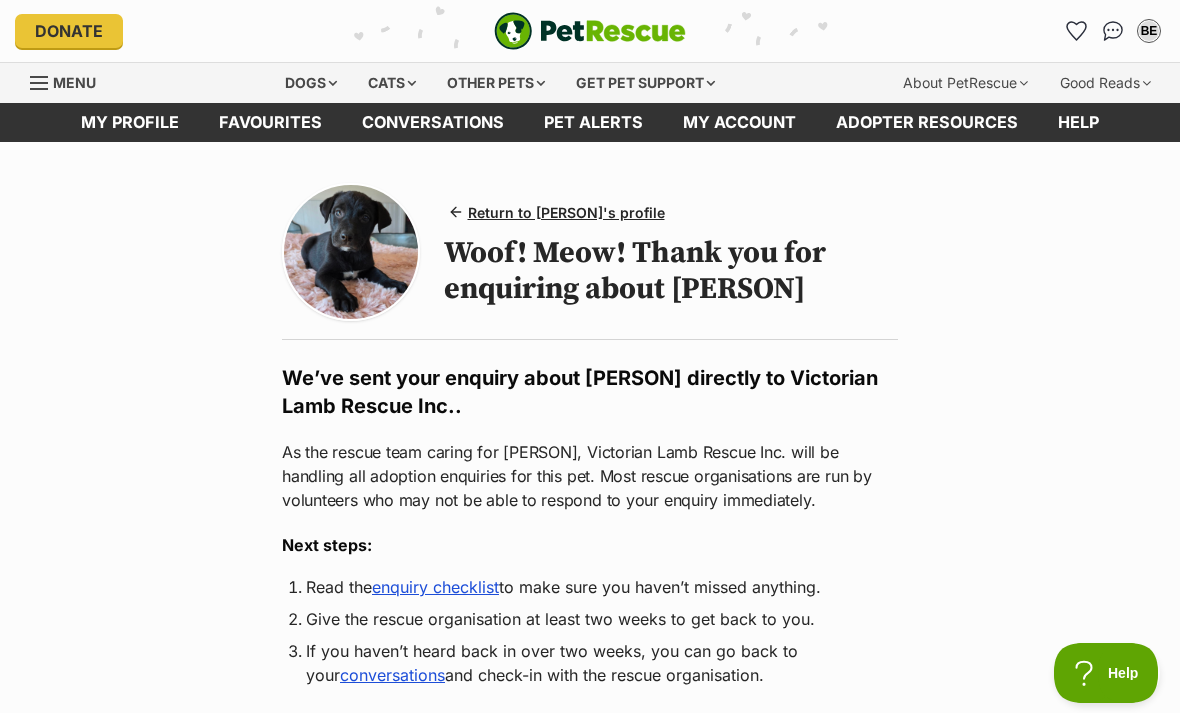 click 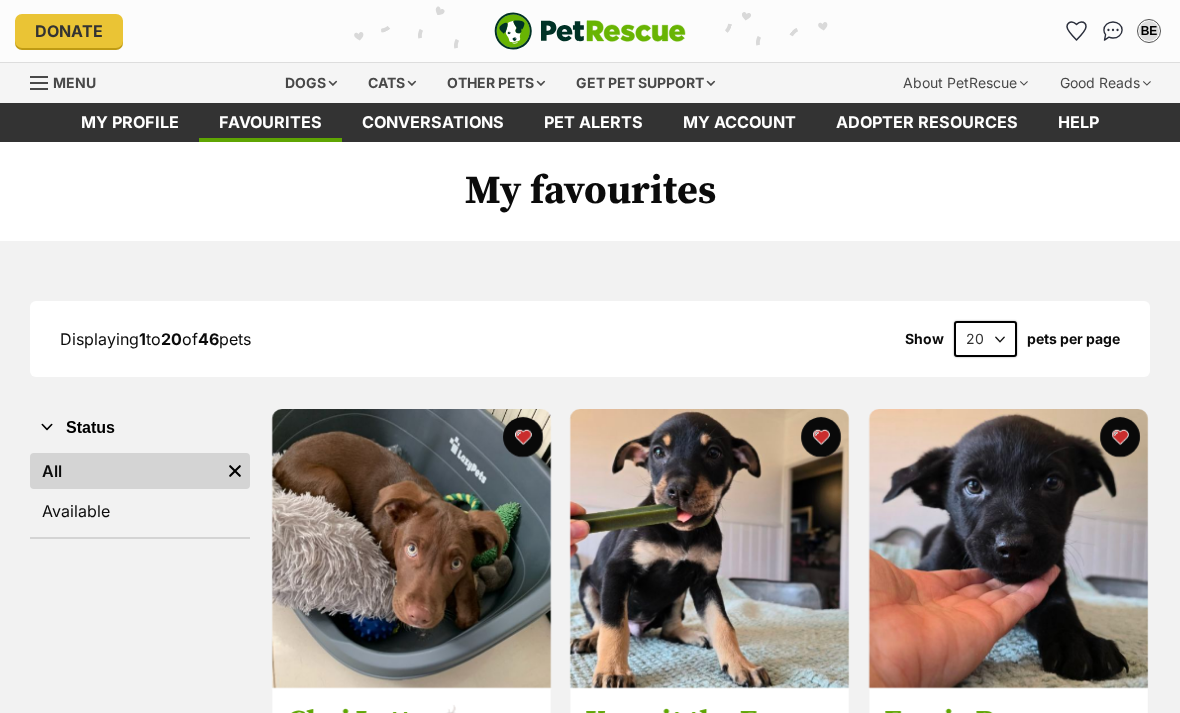 scroll, scrollTop: 0, scrollLeft: 0, axis: both 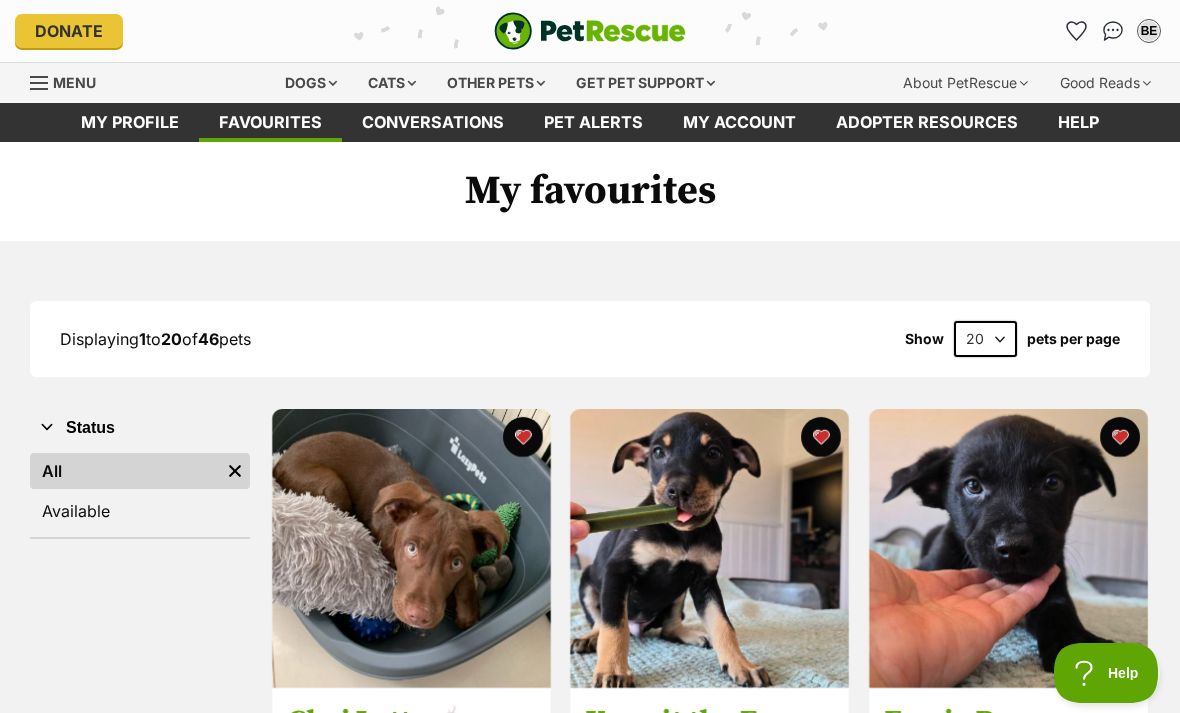 click at bounding box center (411, 548) 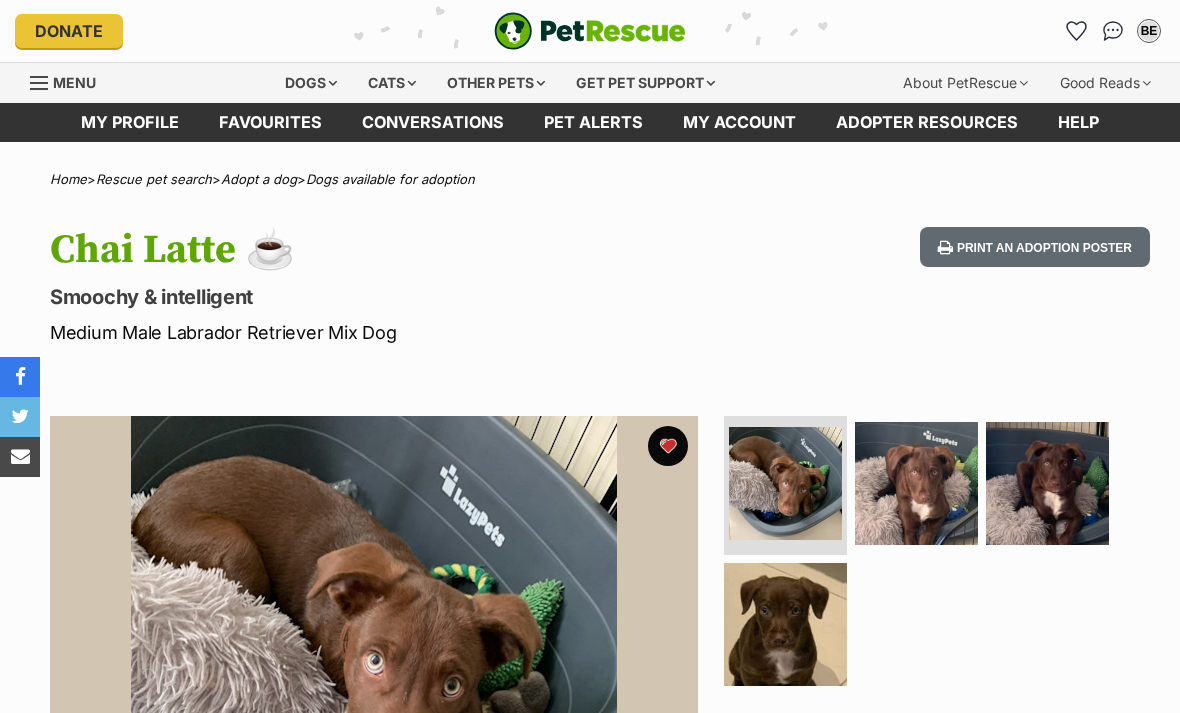 scroll, scrollTop: 0, scrollLeft: 0, axis: both 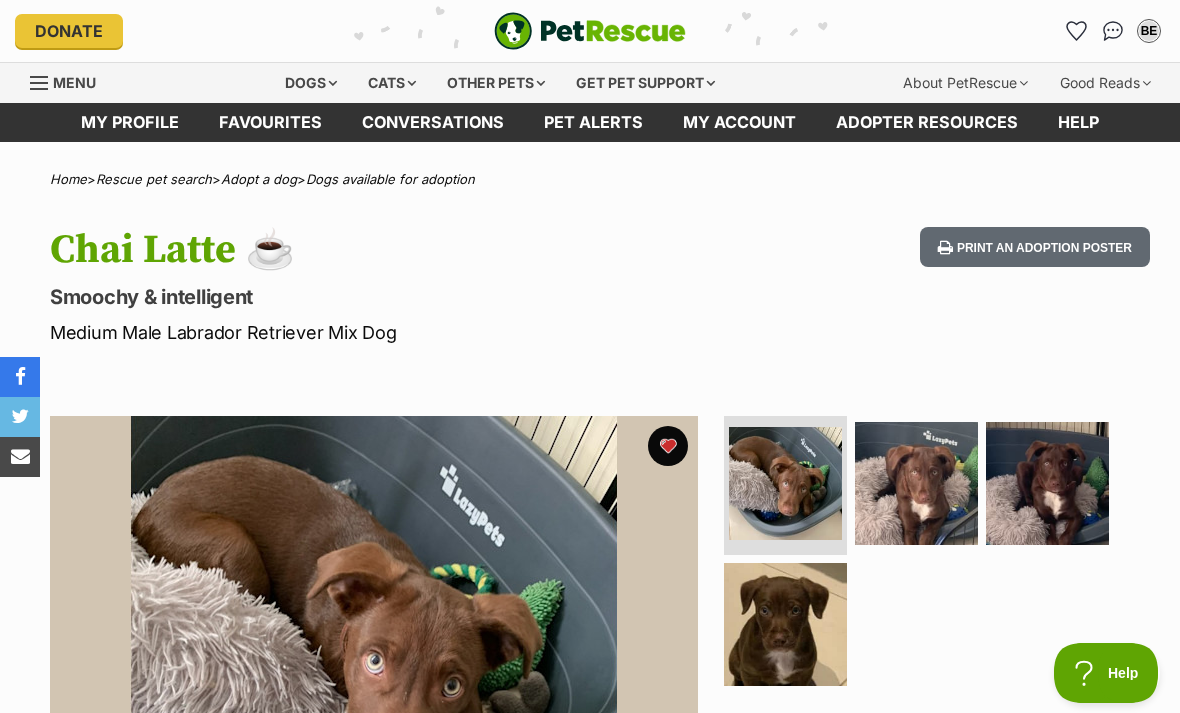 click at bounding box center [916, 483] 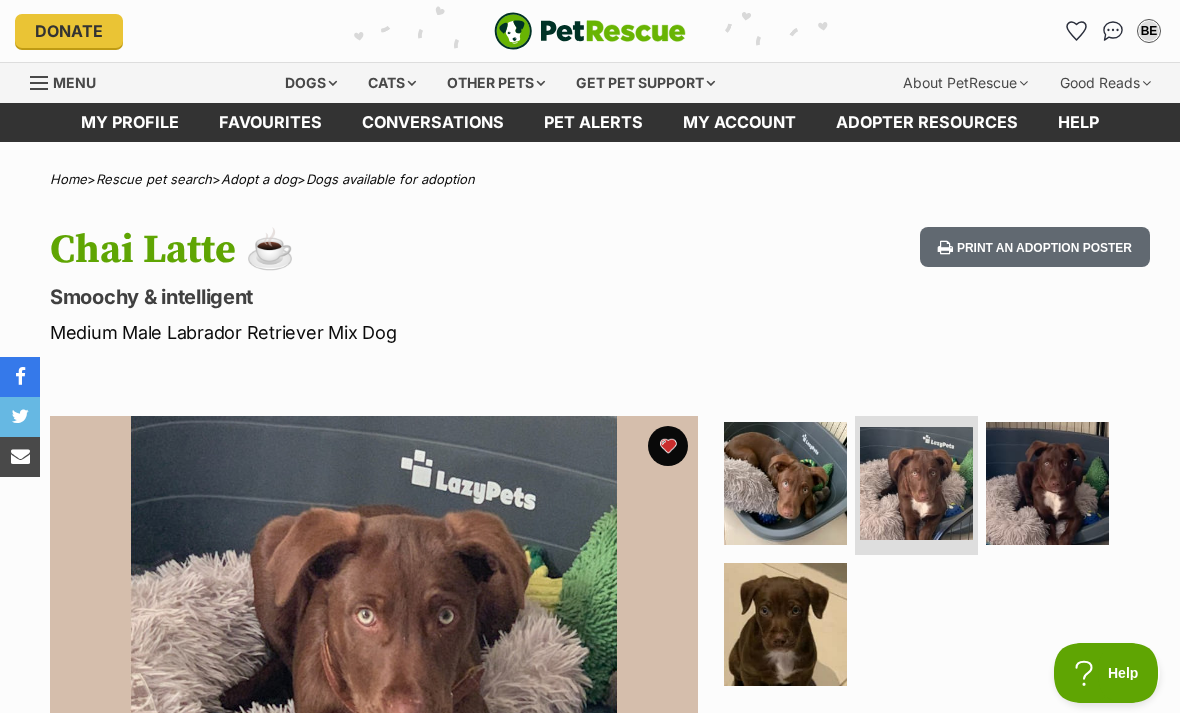 click at bounding box center [1047, 483] 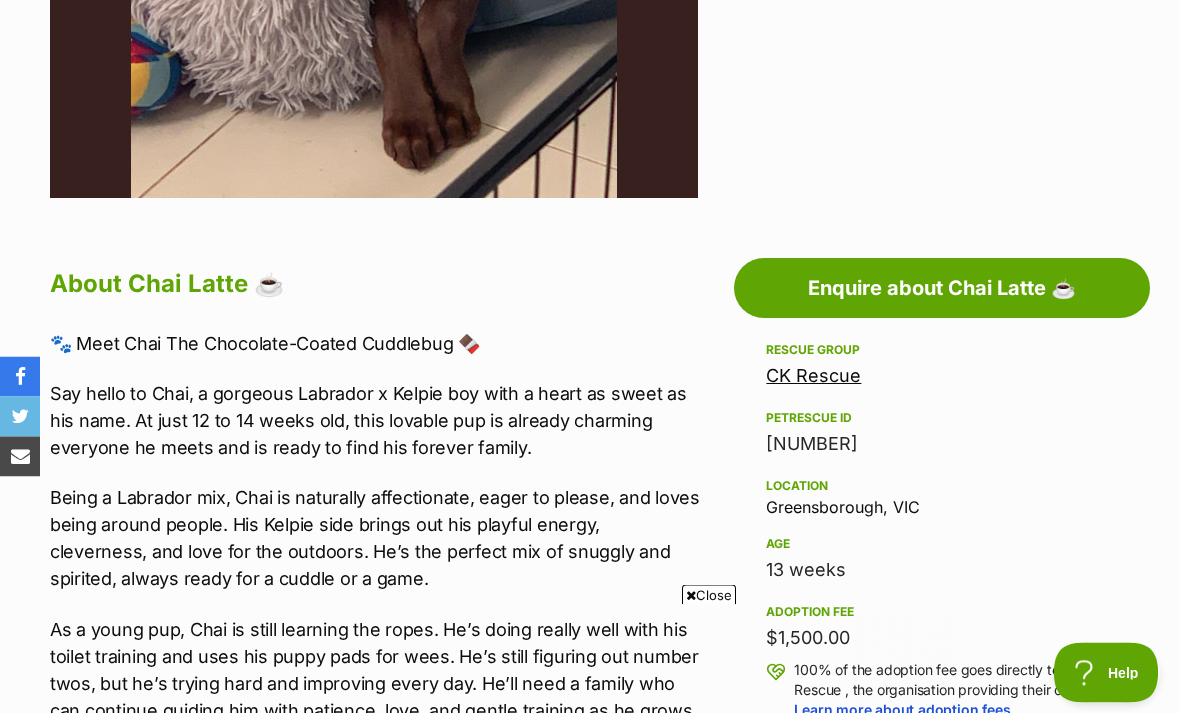 scroll, scrollTop: 866, scrollLeft: 0, axis: vertical 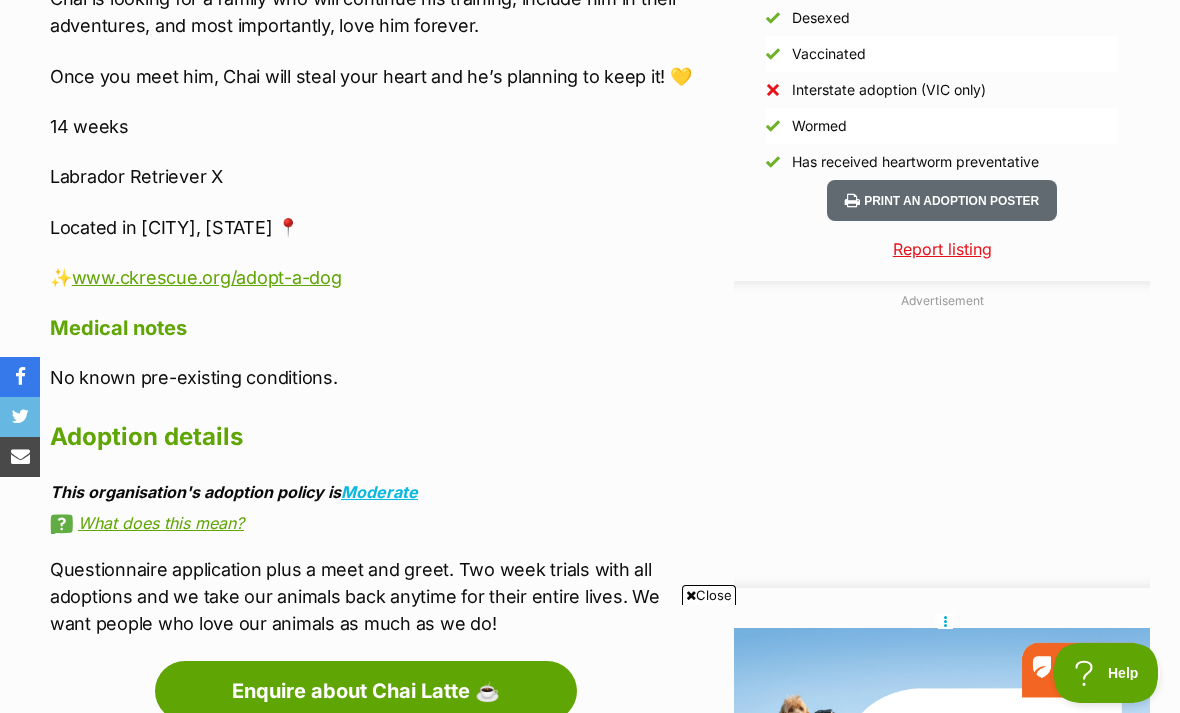 click on "www.ckrescue.org/adopt-a-dog" at bounding box center (207, 277) 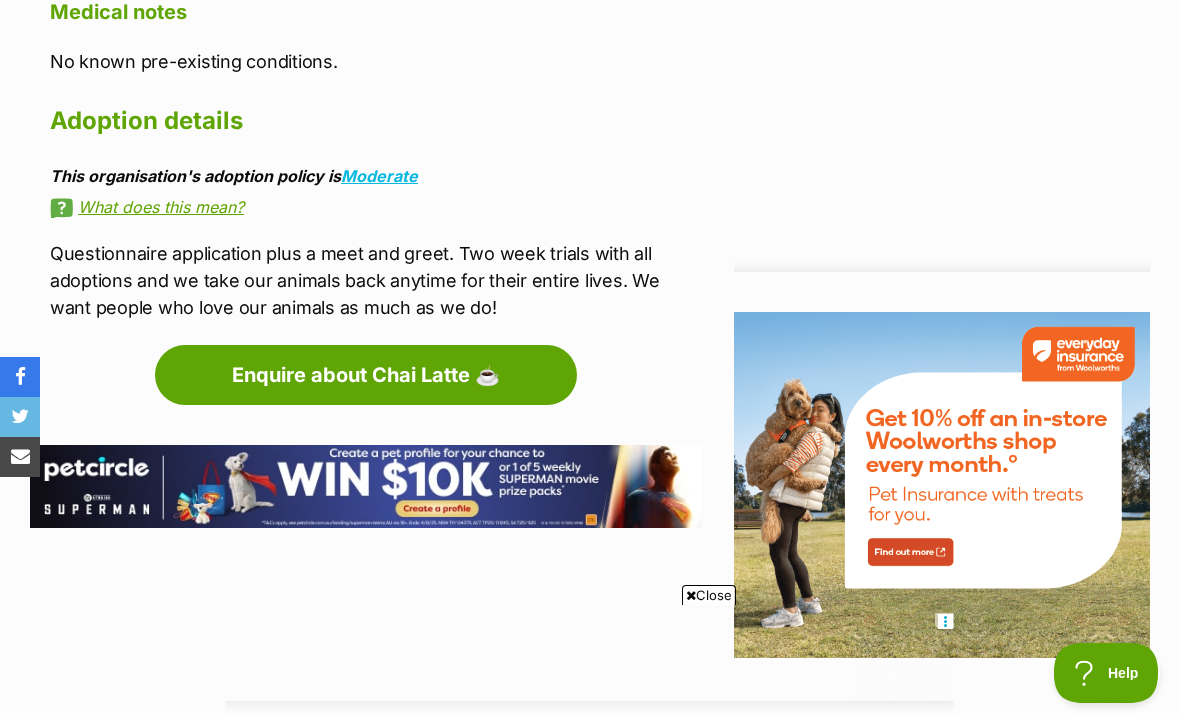 scroll, scrollTop: 2229, scrollLeft: 0, axis: vertical 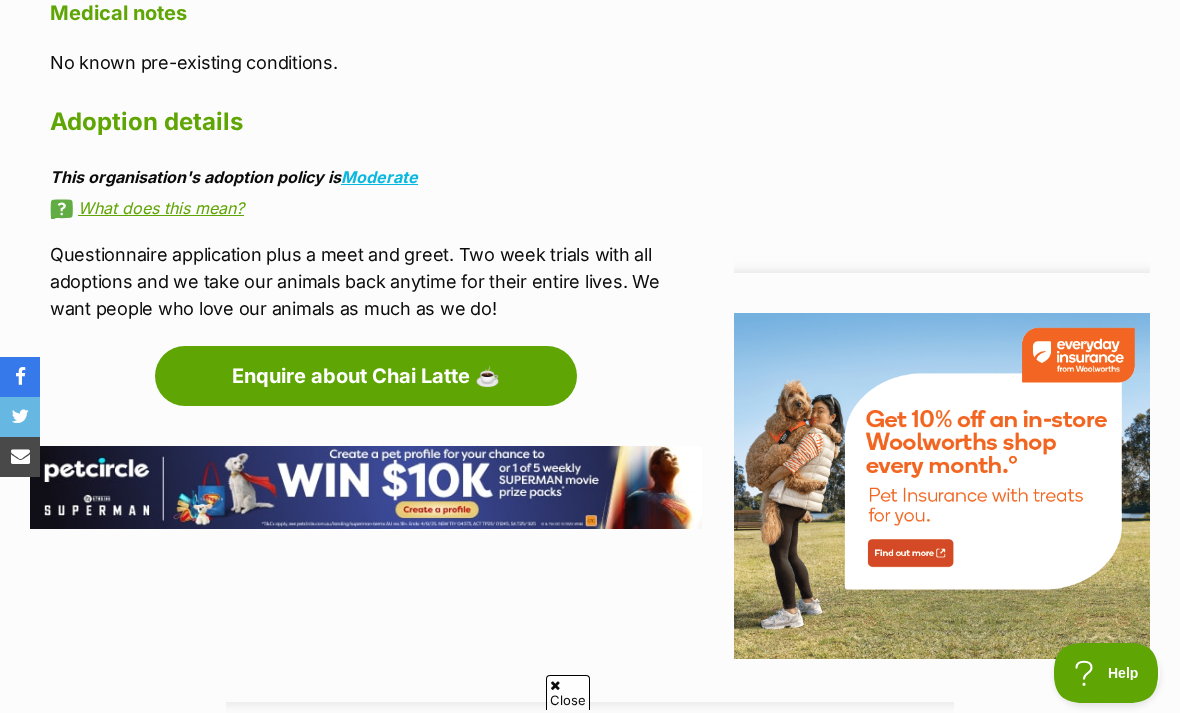 click on "Enquire about Chai Latte ☕️" at bounding box center (366, 376) 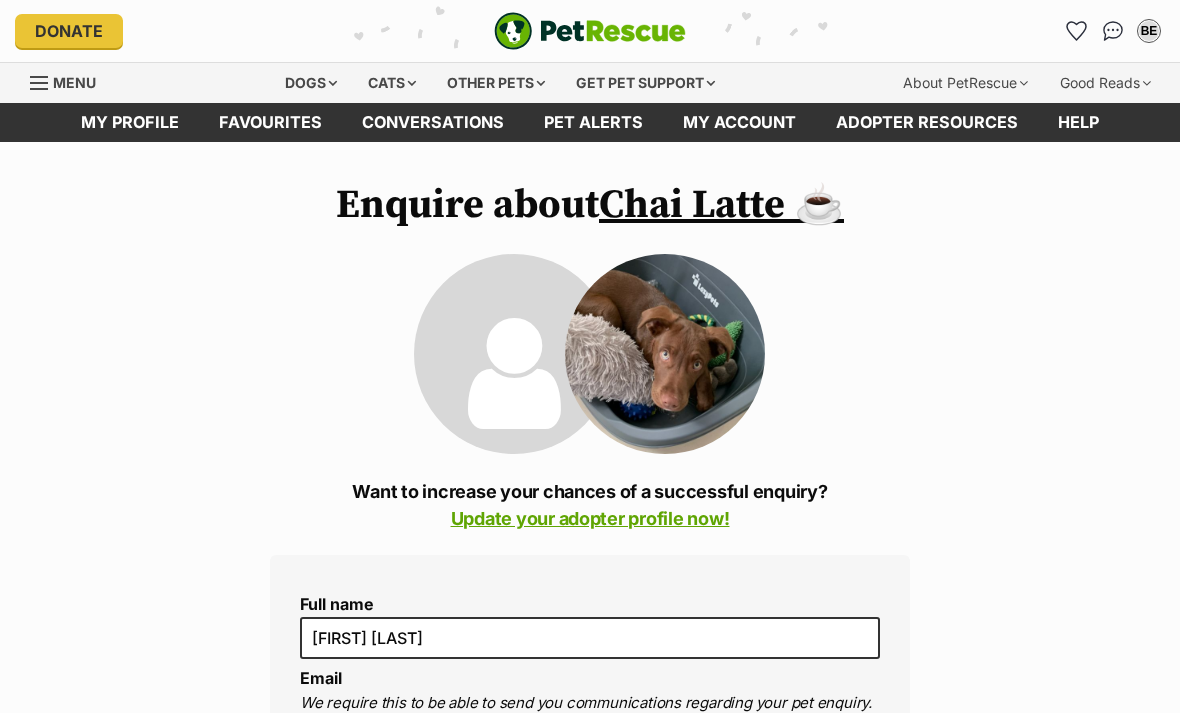 scroll, scrollTop: 0, scrollLeft: 0, axis: both 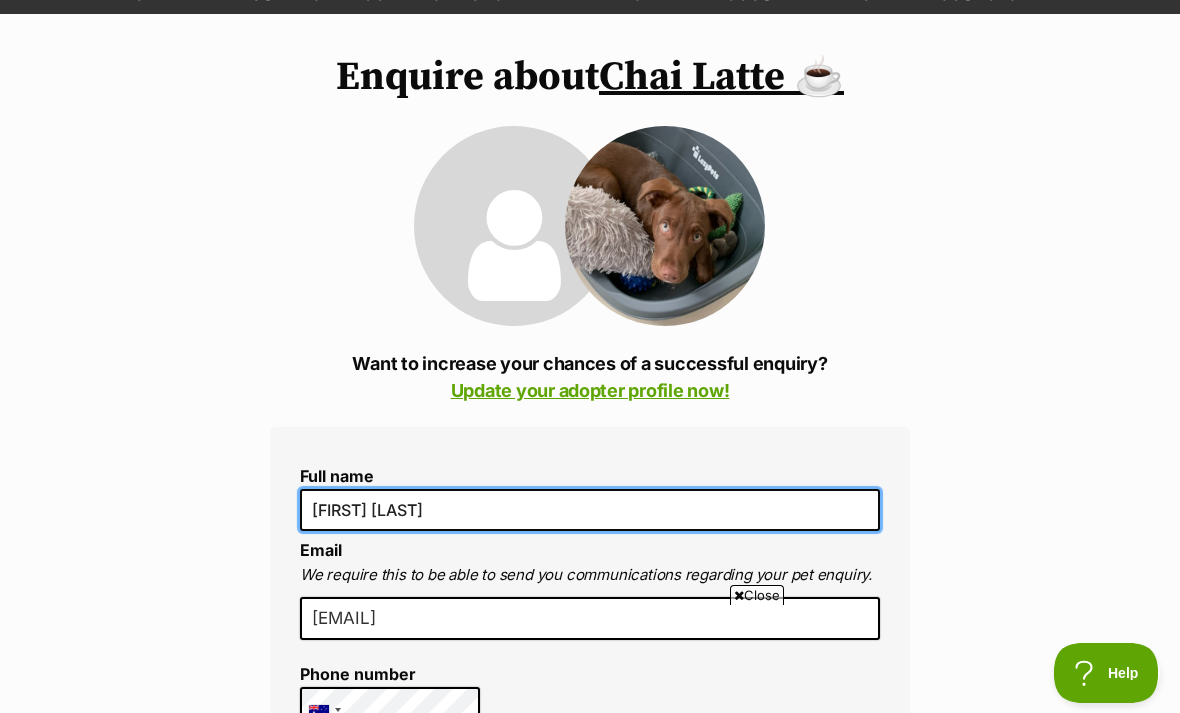 click on "[FIRST] [LAST]" at bounding box center (590, 510) 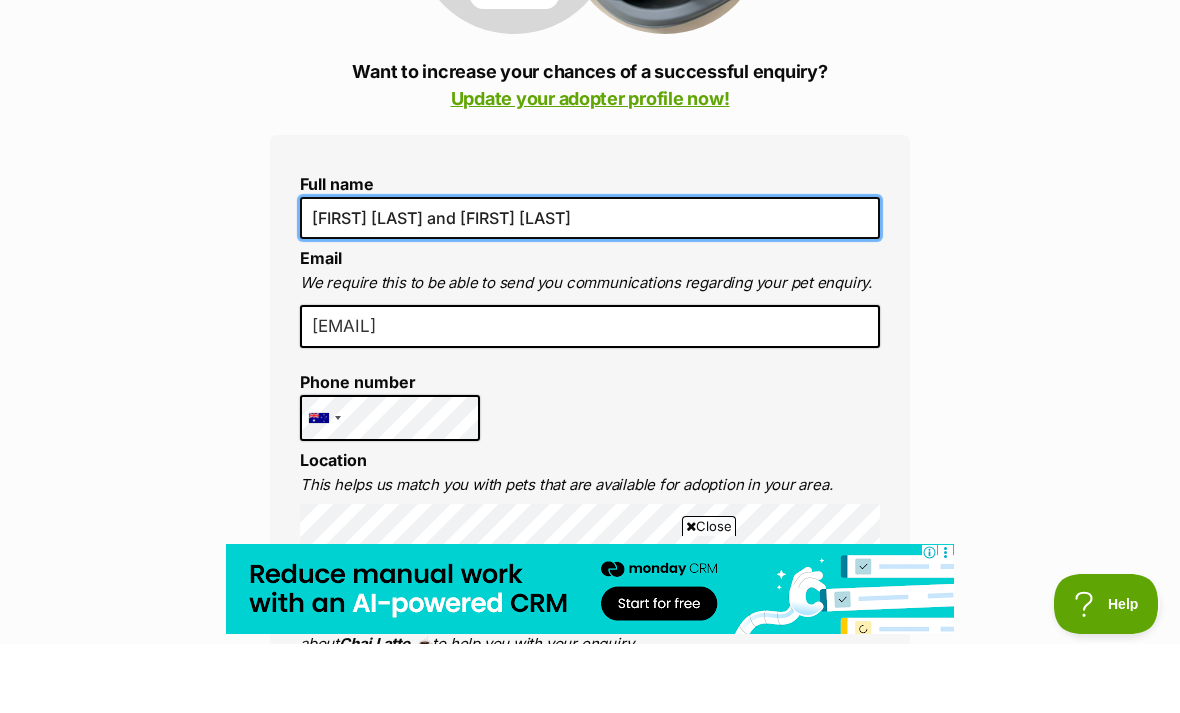 scroll, scrollTop: 446, scrollLeft: 0, axis: vertical 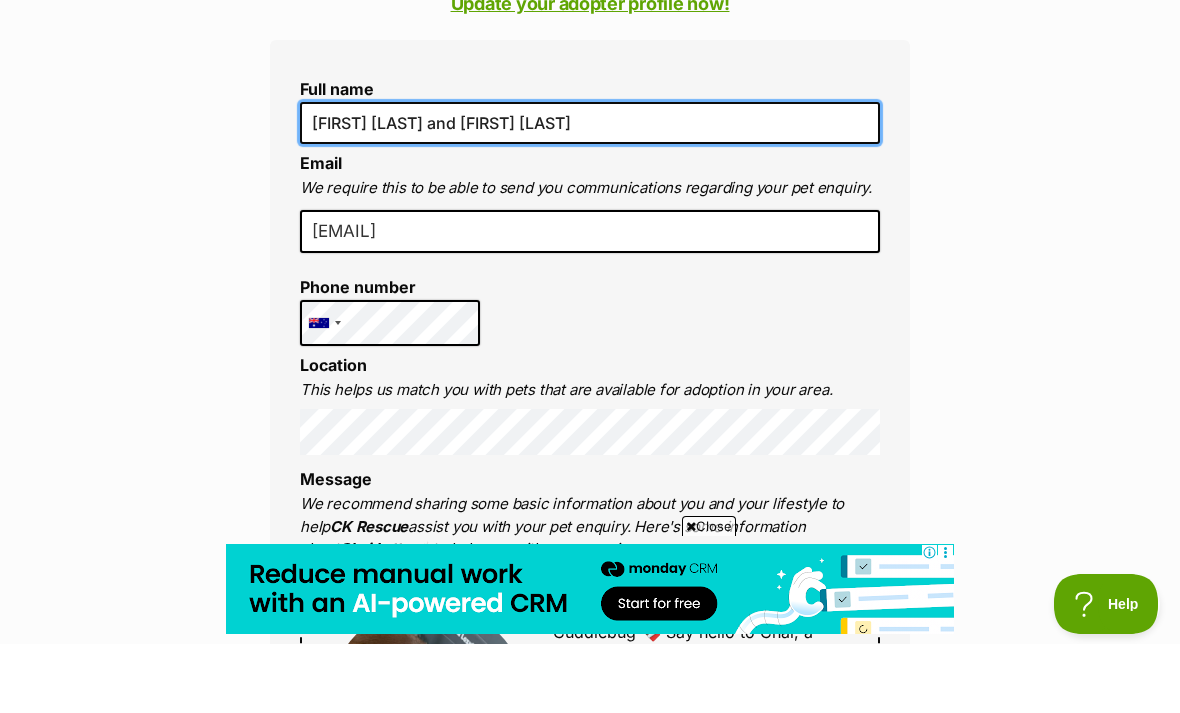 type on "Brontë Spiteri and Evatt Chirgwin" 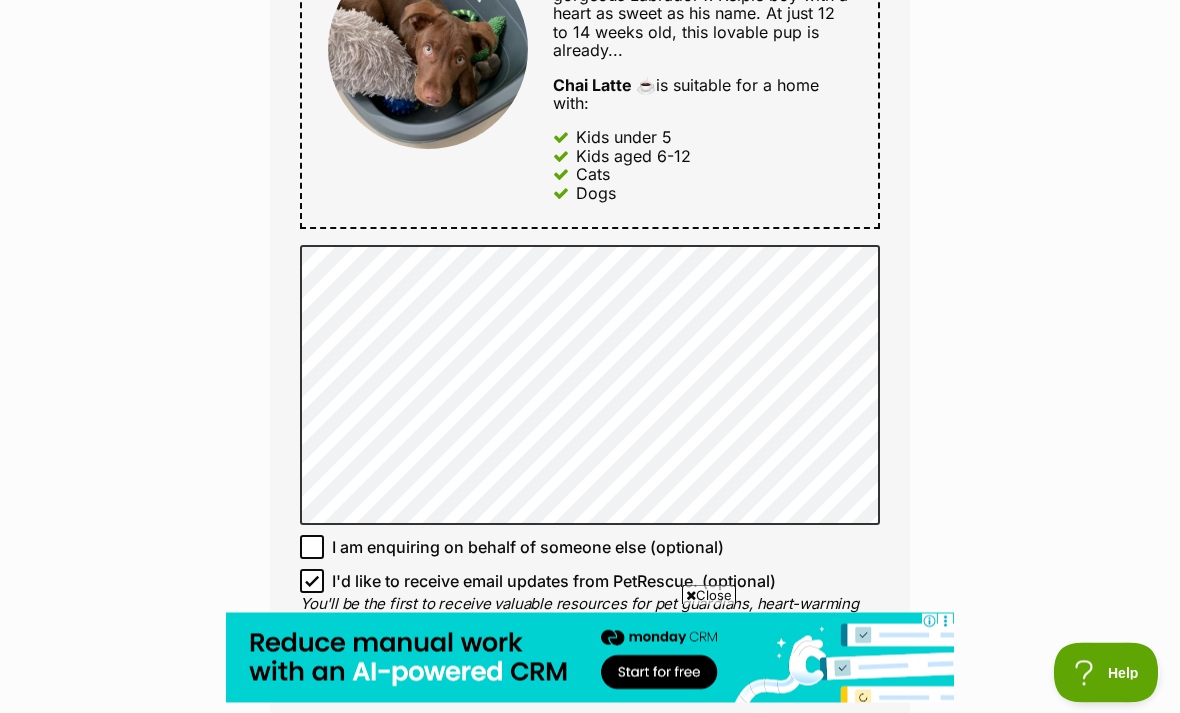 scroll, scrollTop: 1170, scrollLeft: 0, axis: vertical 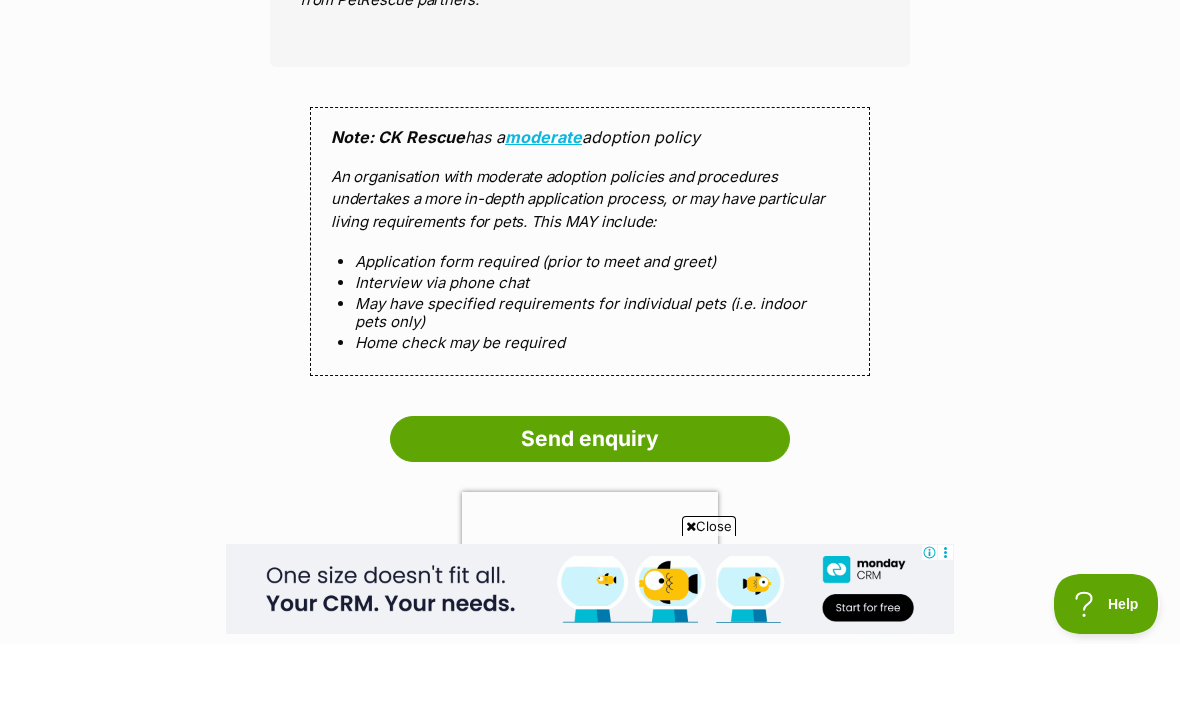 click on "Send enquiry" at bounding box center [590, 508] 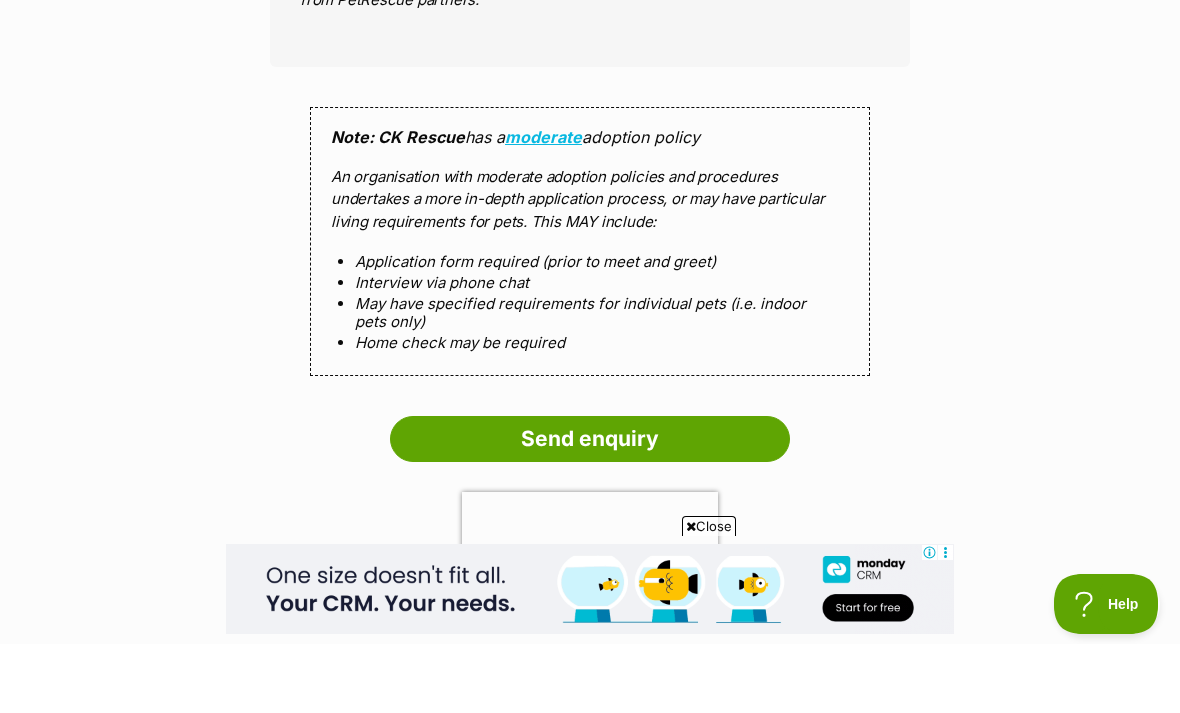 scroll, scrollTop: 2050, scrollLeft: 0, axis: vertical 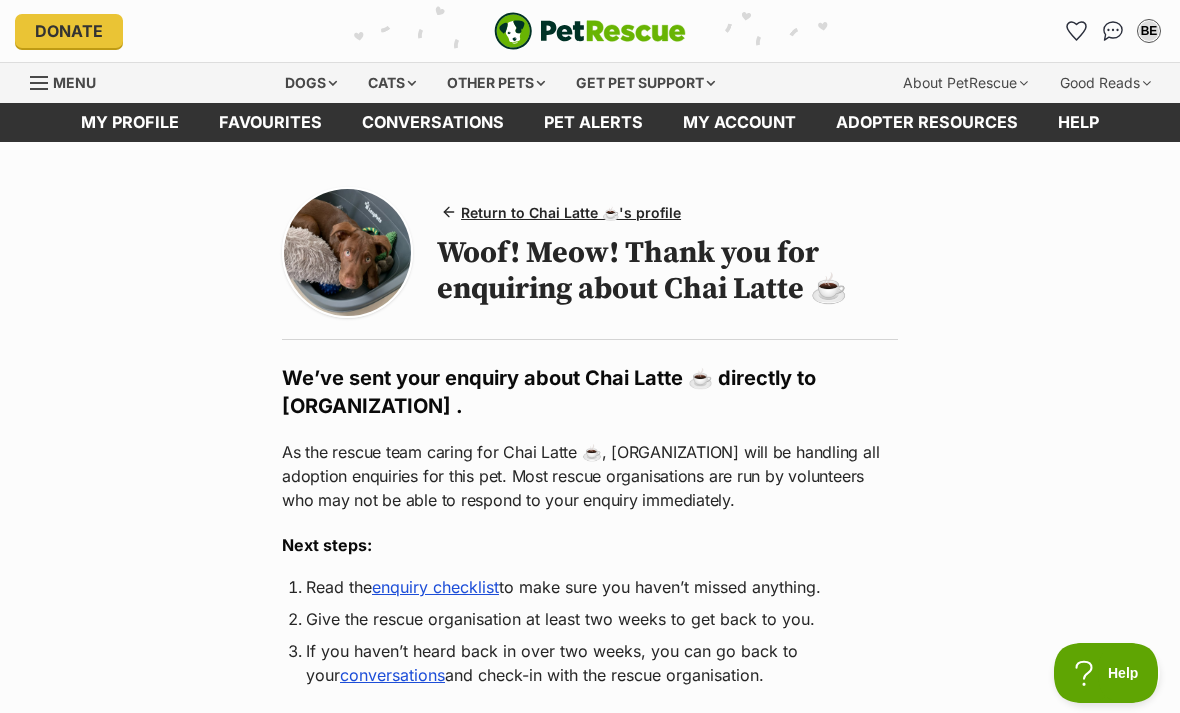 click 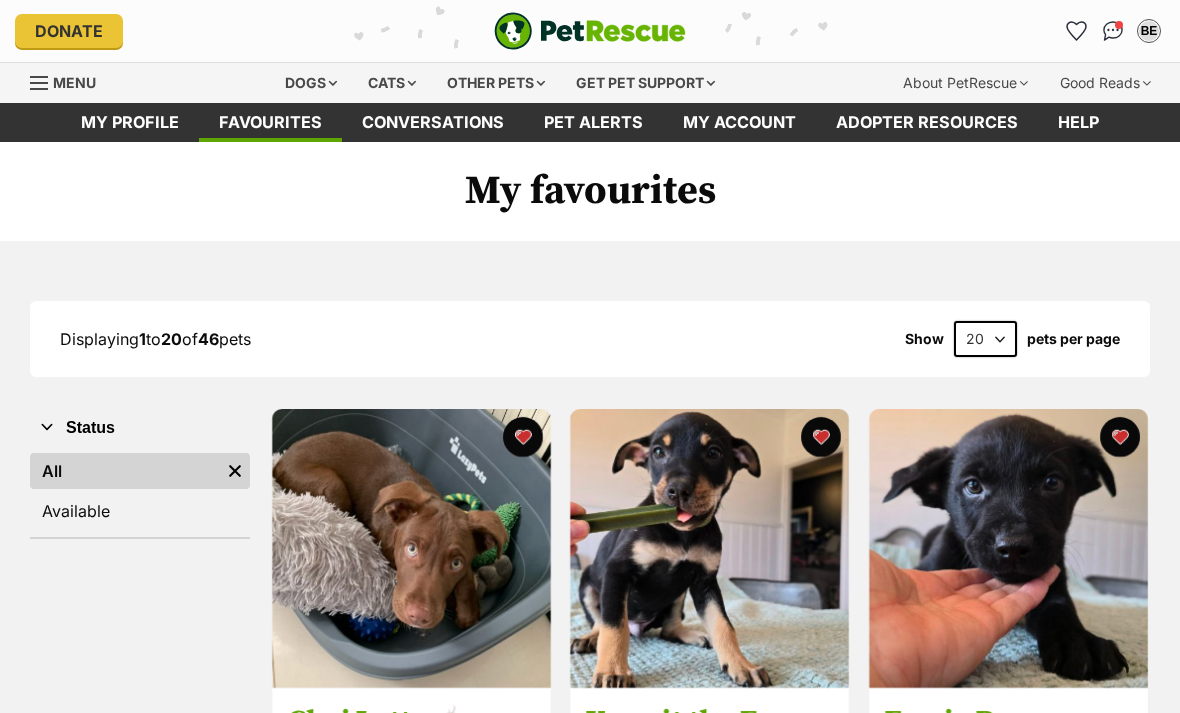 scroll, scrollTop: 0, scrollLeft: 0, axis: both 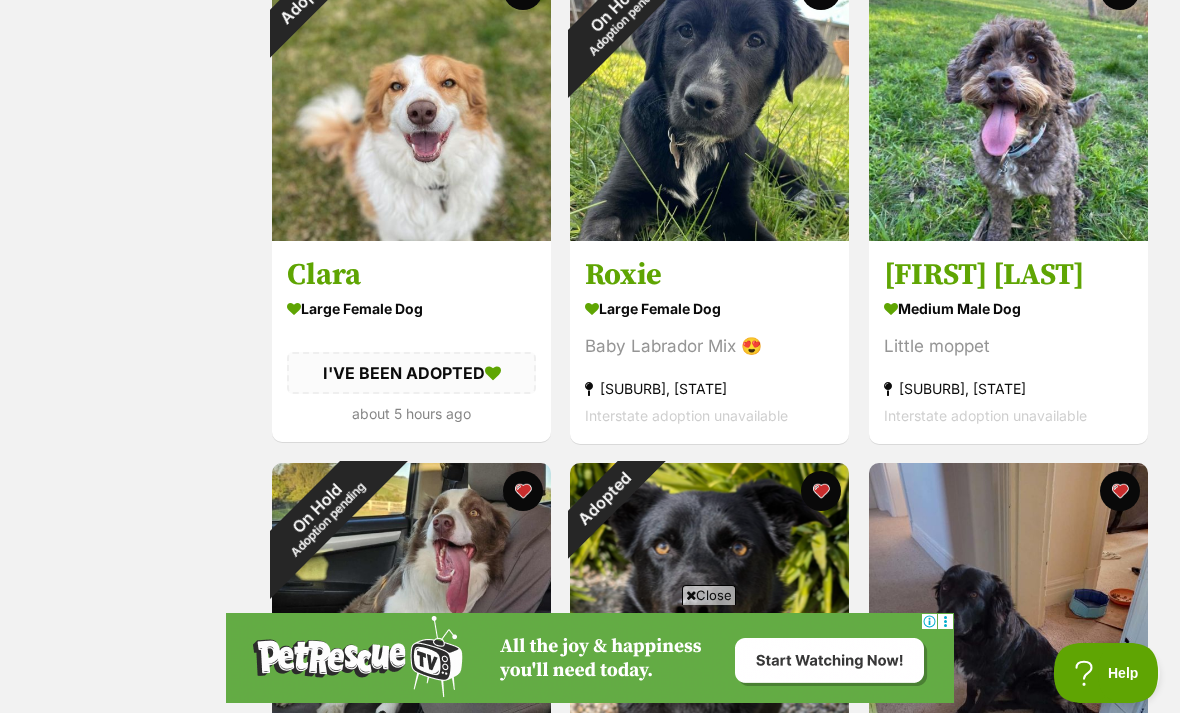 click on "On Hold Adoption pending" at bounding box center (620, 12) 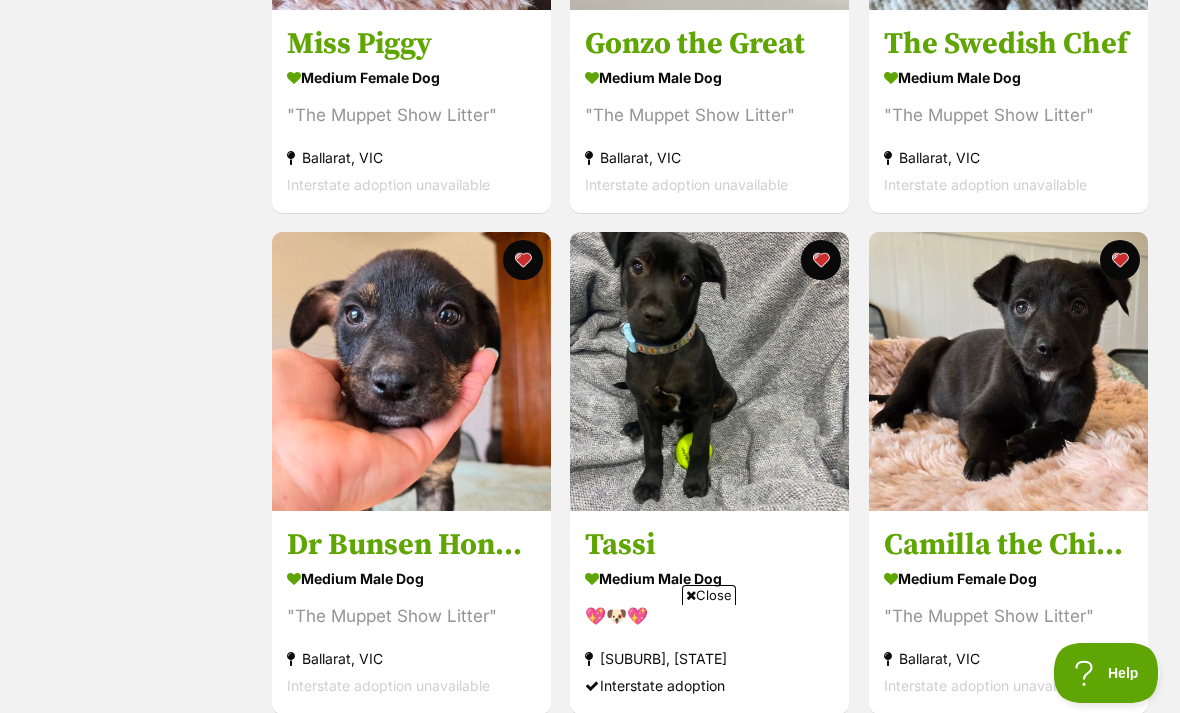 scroll, scrollTop: 1176, scrollLeft: 0, axis: vertical 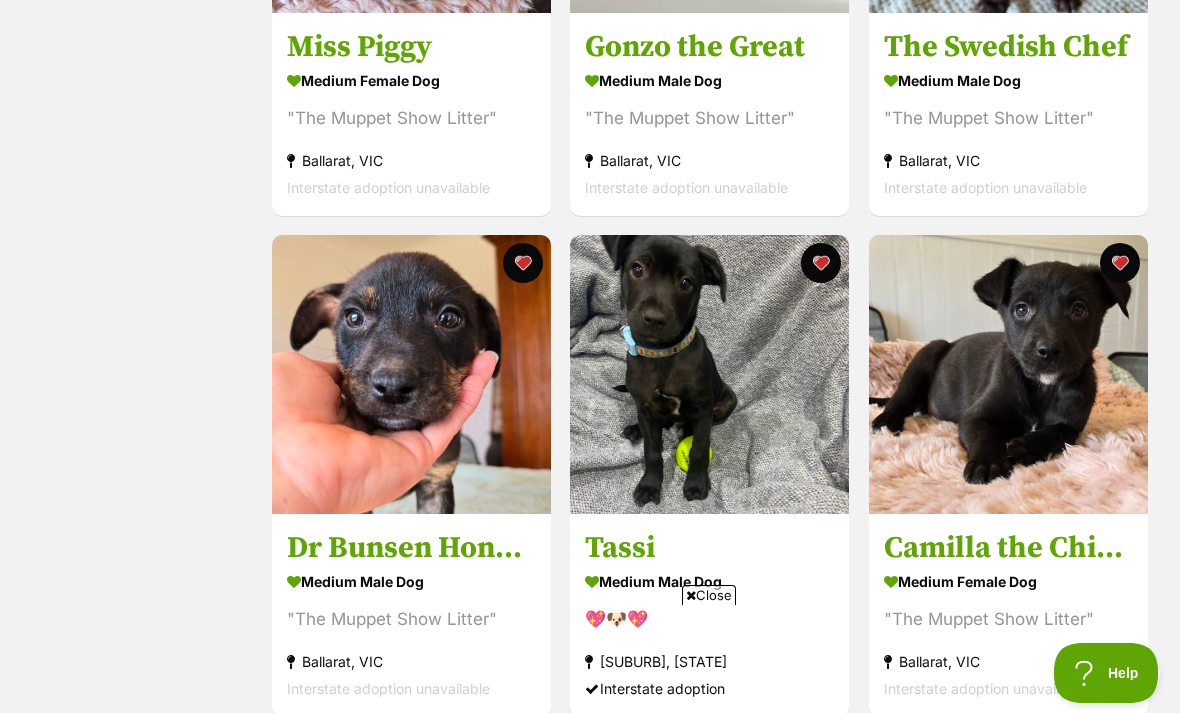 click at bounding box center [1008, 374] 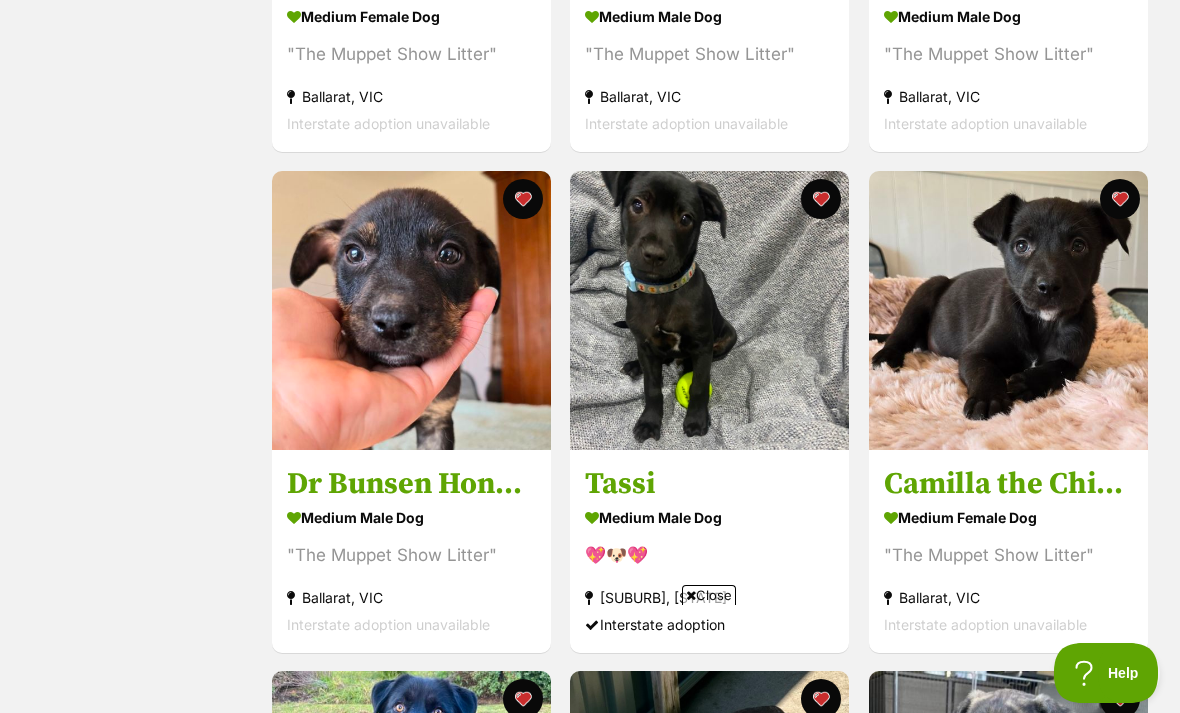 scroll, scrollTop: 0, scrollLeft: 0, axis: both 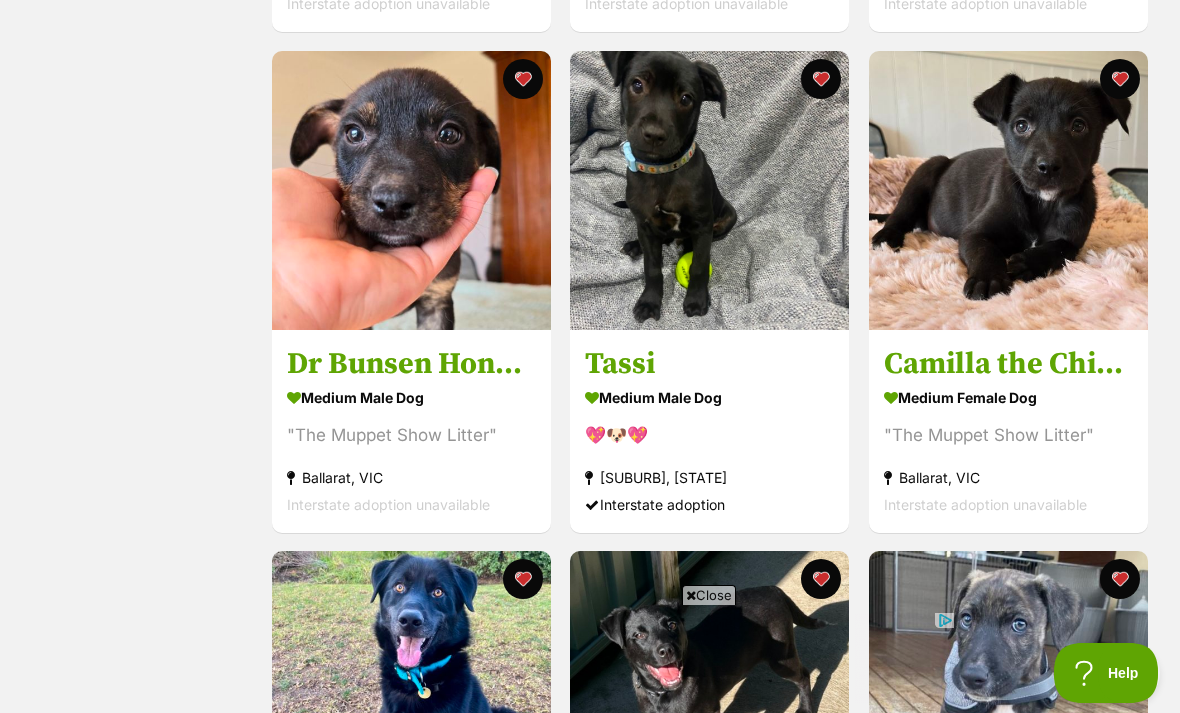 click on "Camilla the Chicken
medium female Dog
"The Muppet Show Litter"
Ballarat, VIC
Interstate adoption unavailable" at bounding box center (1008, 430) 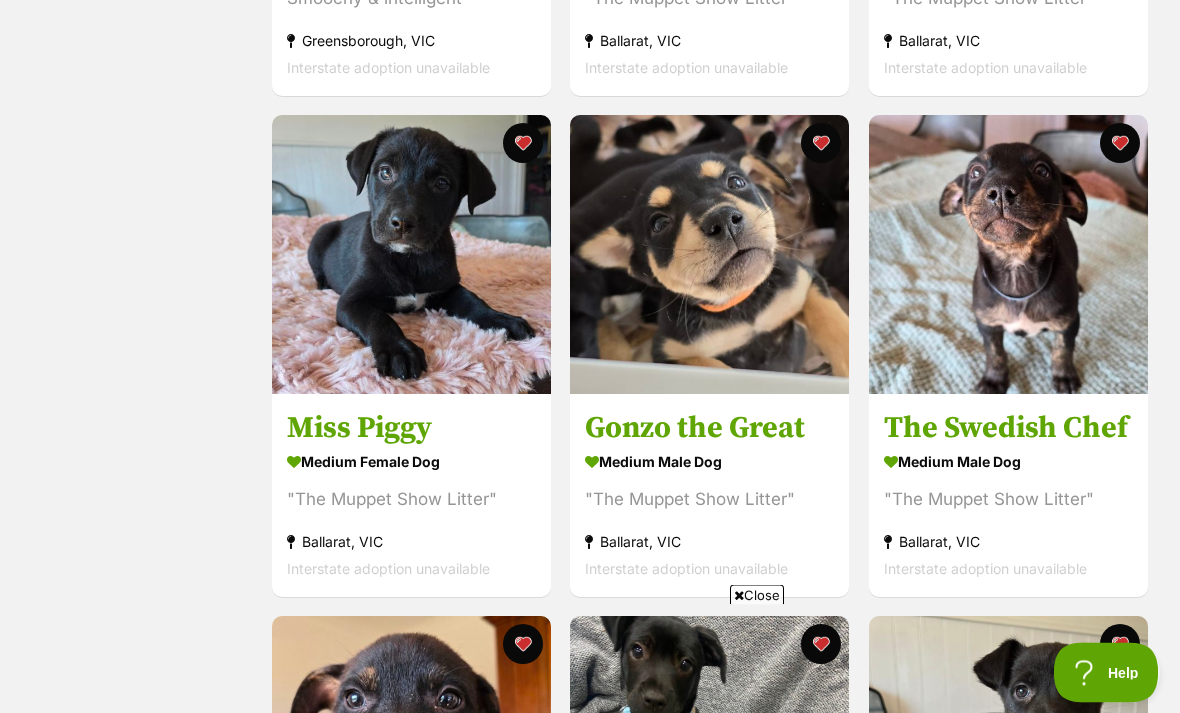 scroll, scrollTop: 784, scrollLeft: 0, axis: vertical 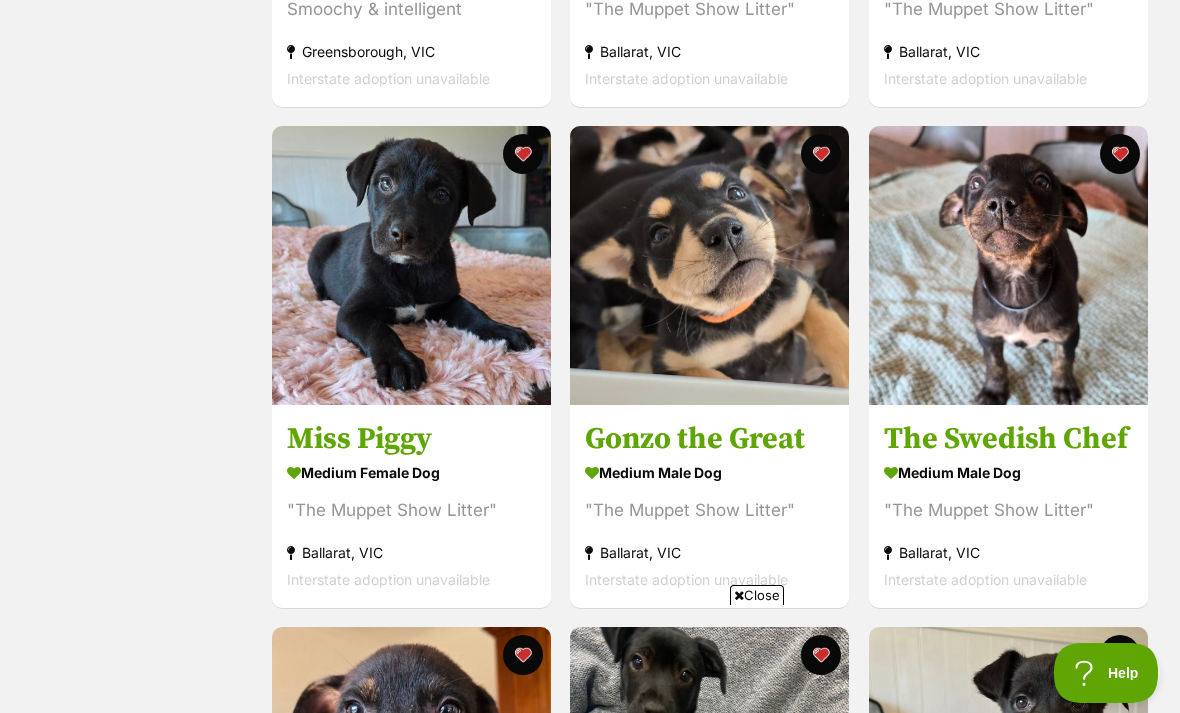 click at bounding box center [1008, 265] 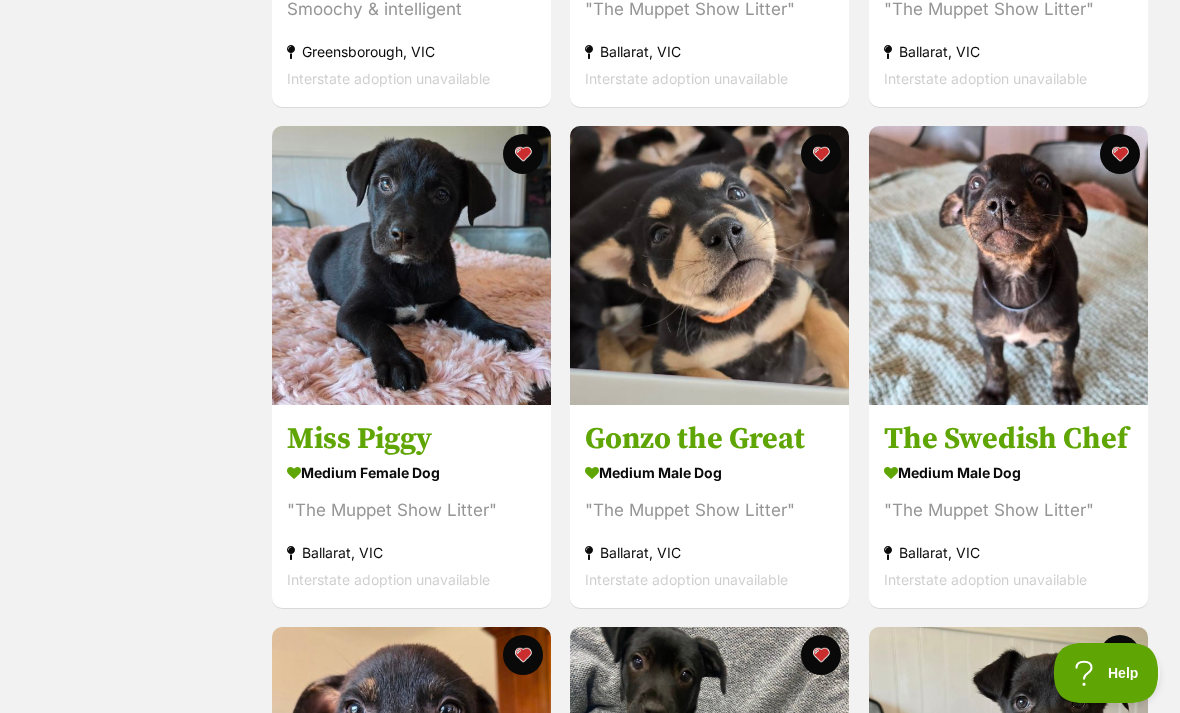 scroll, scrollTop: 848, scrollLeft: 0, axis: vertical 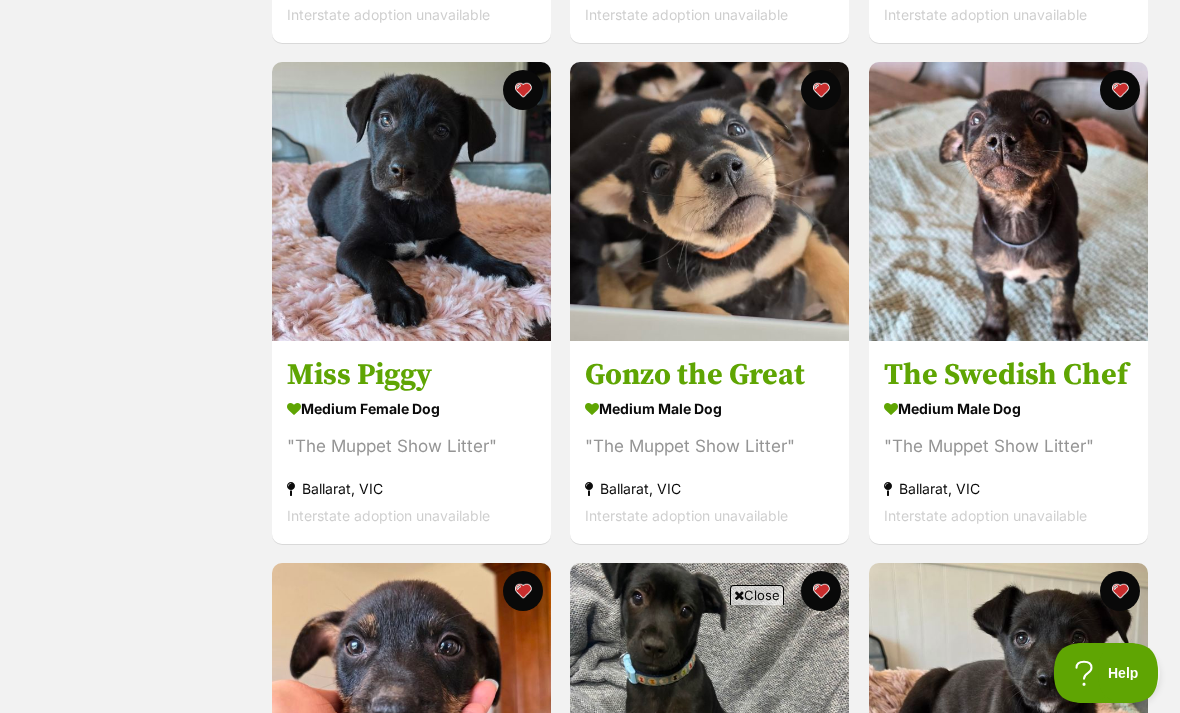click at bounding box center (709, 201) 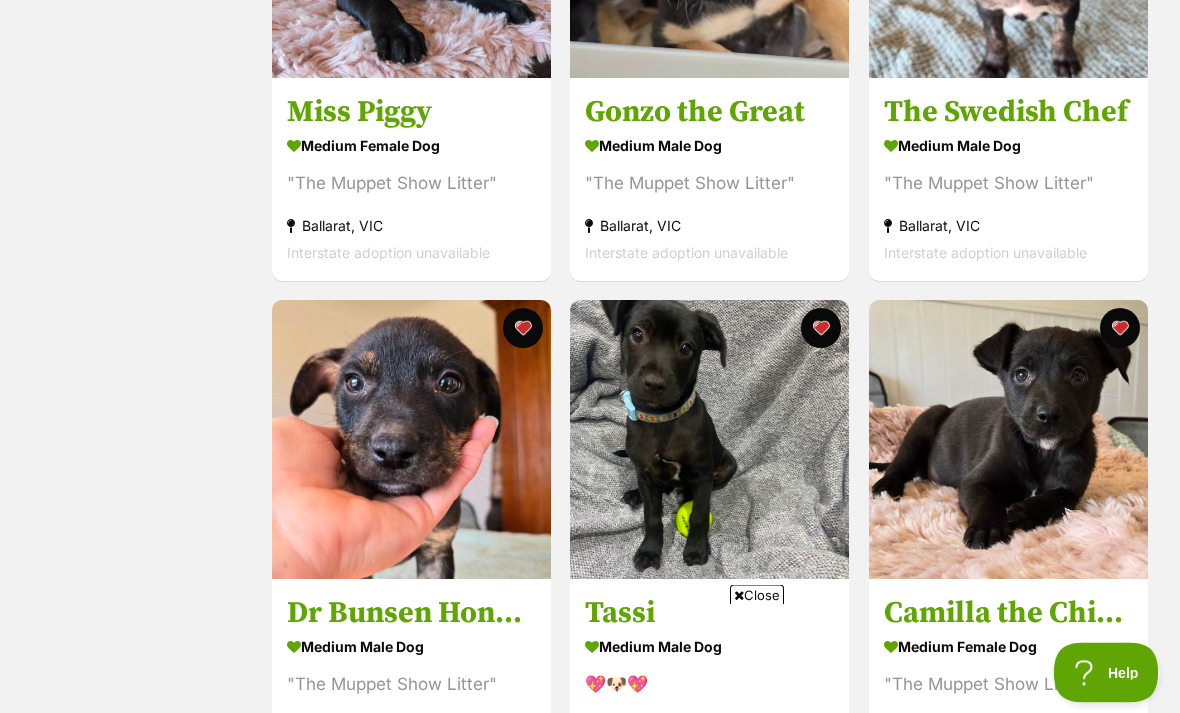 scroll, scrollTop: 1113, scrollLeft: 0, axis: vertical 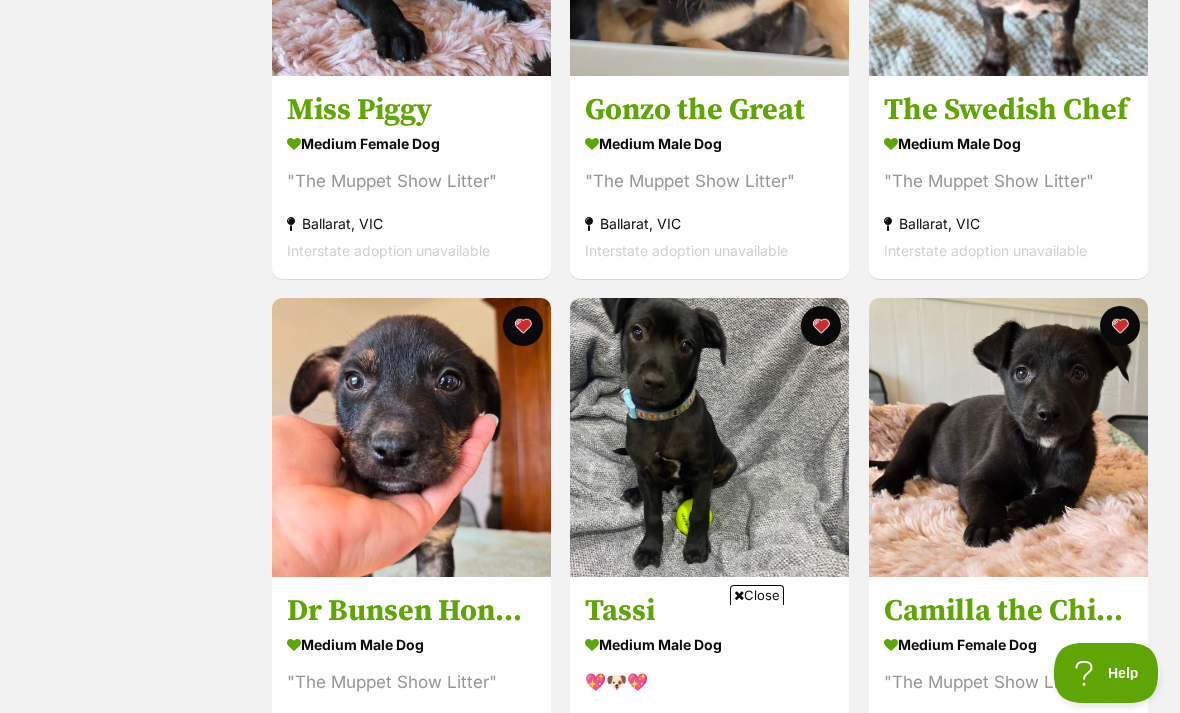 click at bounding box center [411, 437] 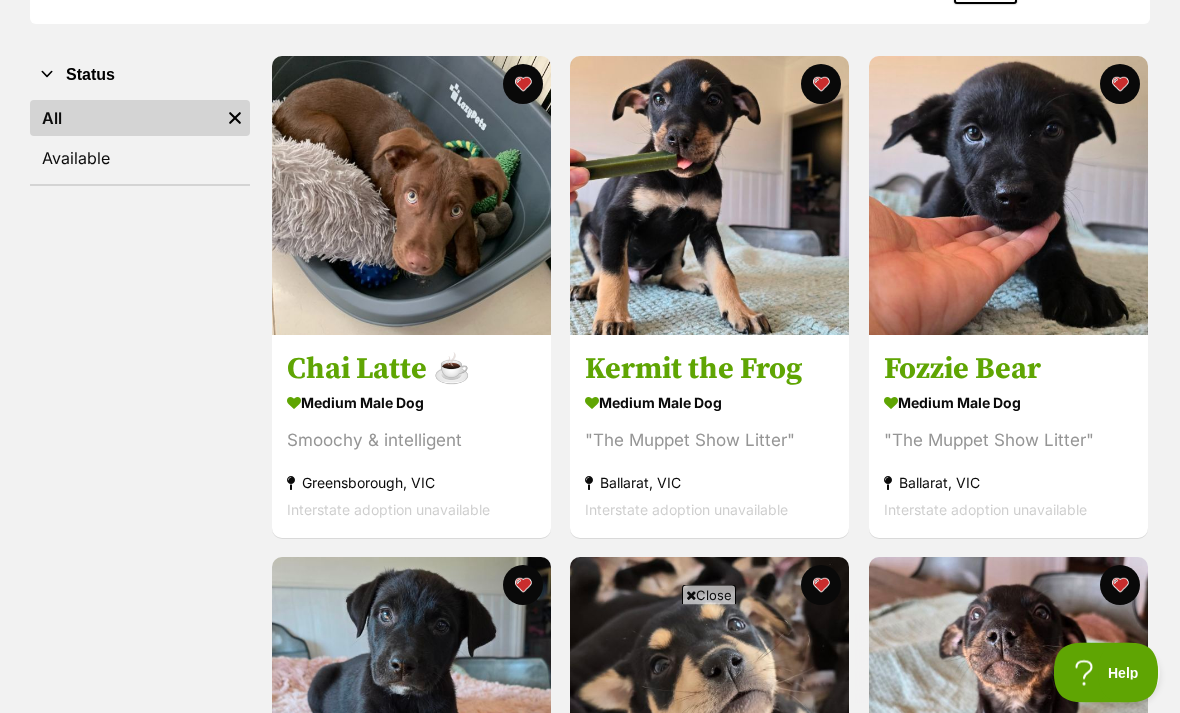 scroll, scrollTop: 353, scrollLeft: 0, axis: vertical 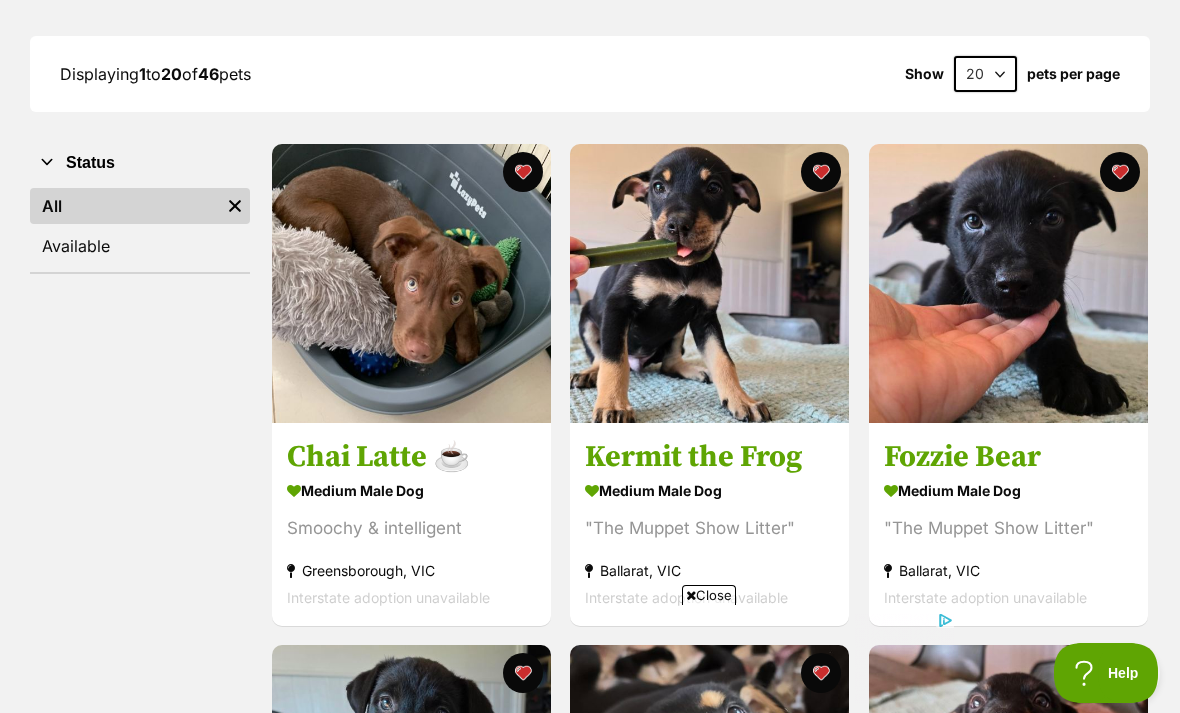 click on "Fozzie Bear" at bounding box center (1008, 457) 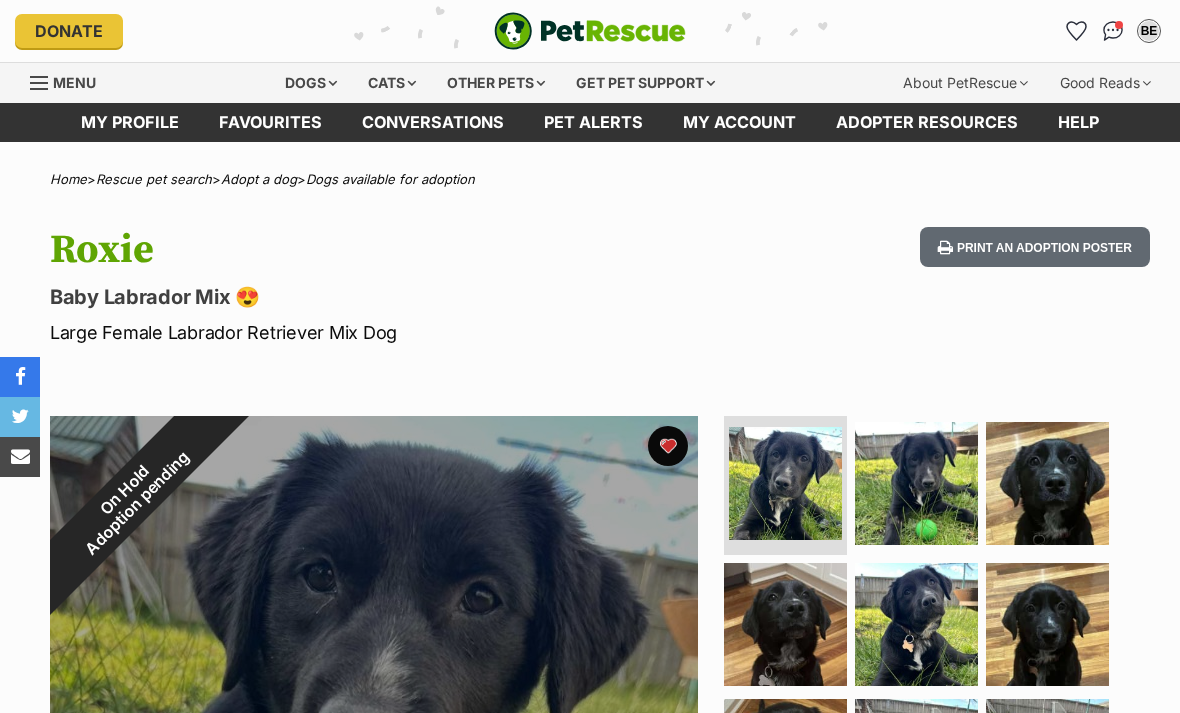 scroll, scrollTop: 0, scrollLeft: 0, axis: both 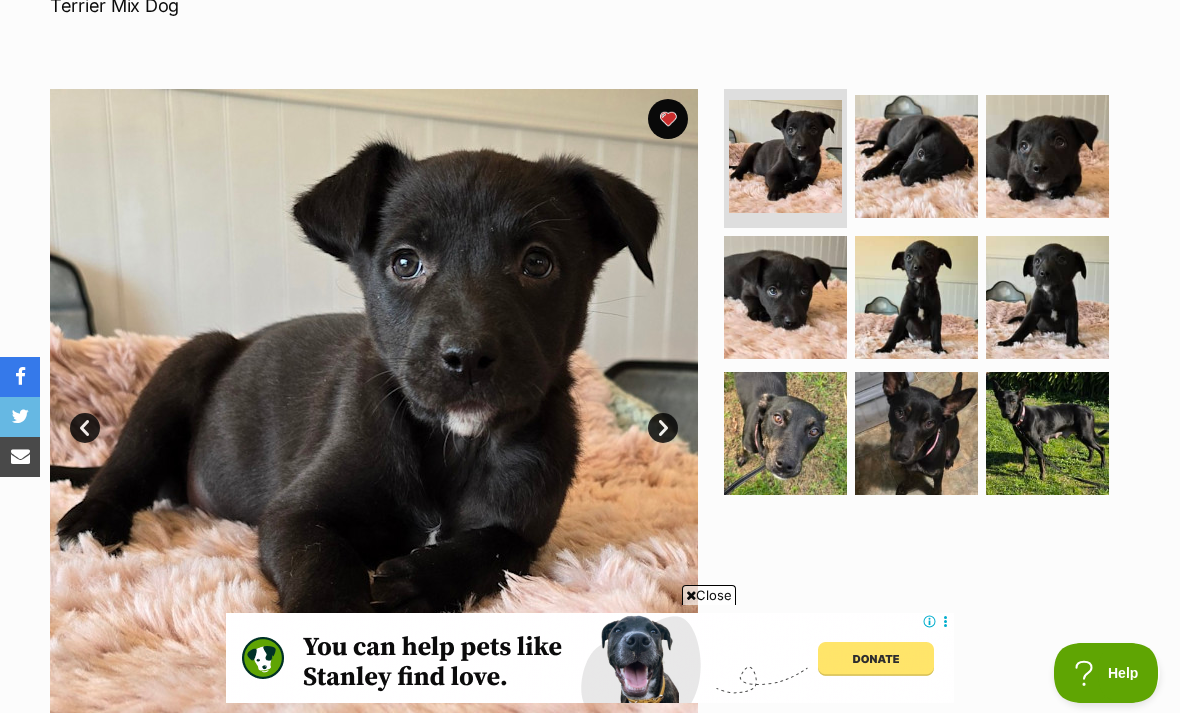 click at bounding box center (916, 156) 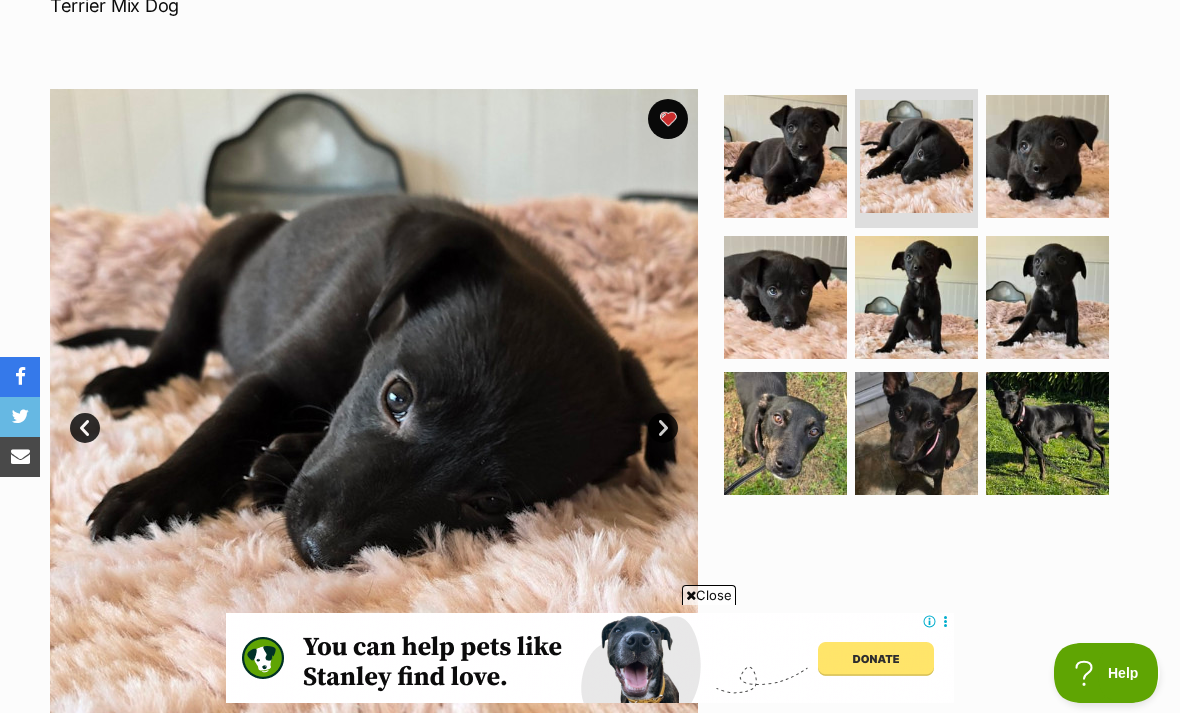 click at bounding box center [1047, 156] 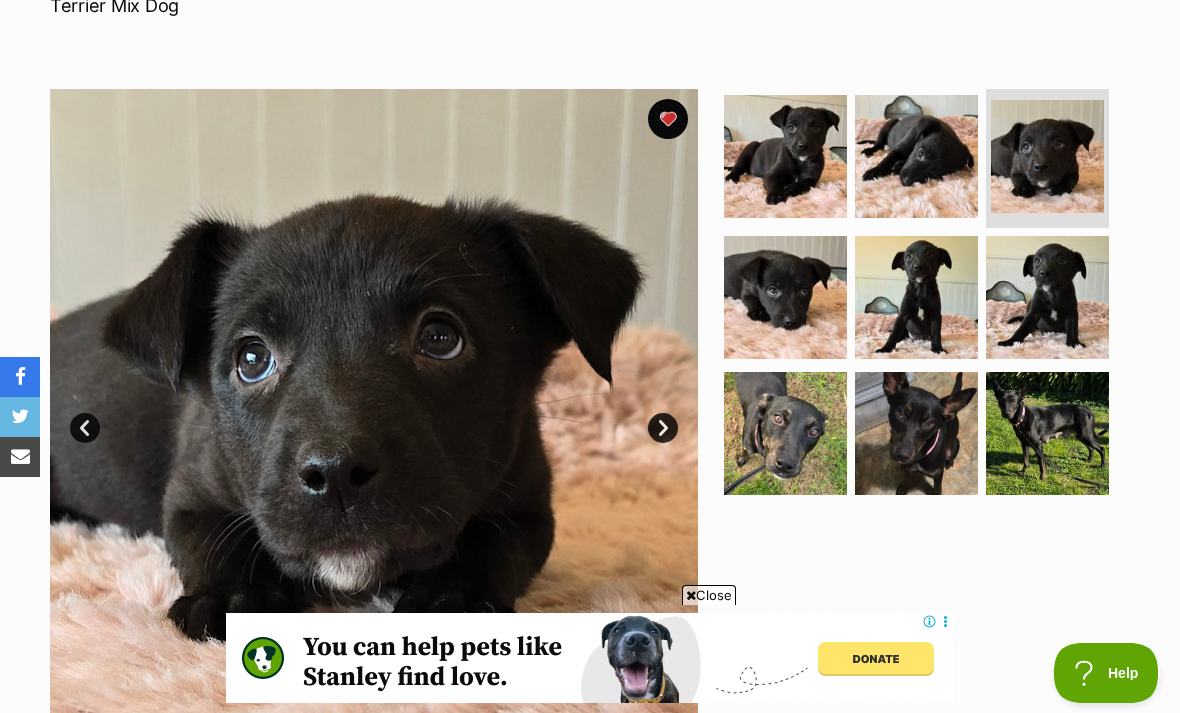 click at bounding box center [785, 297] 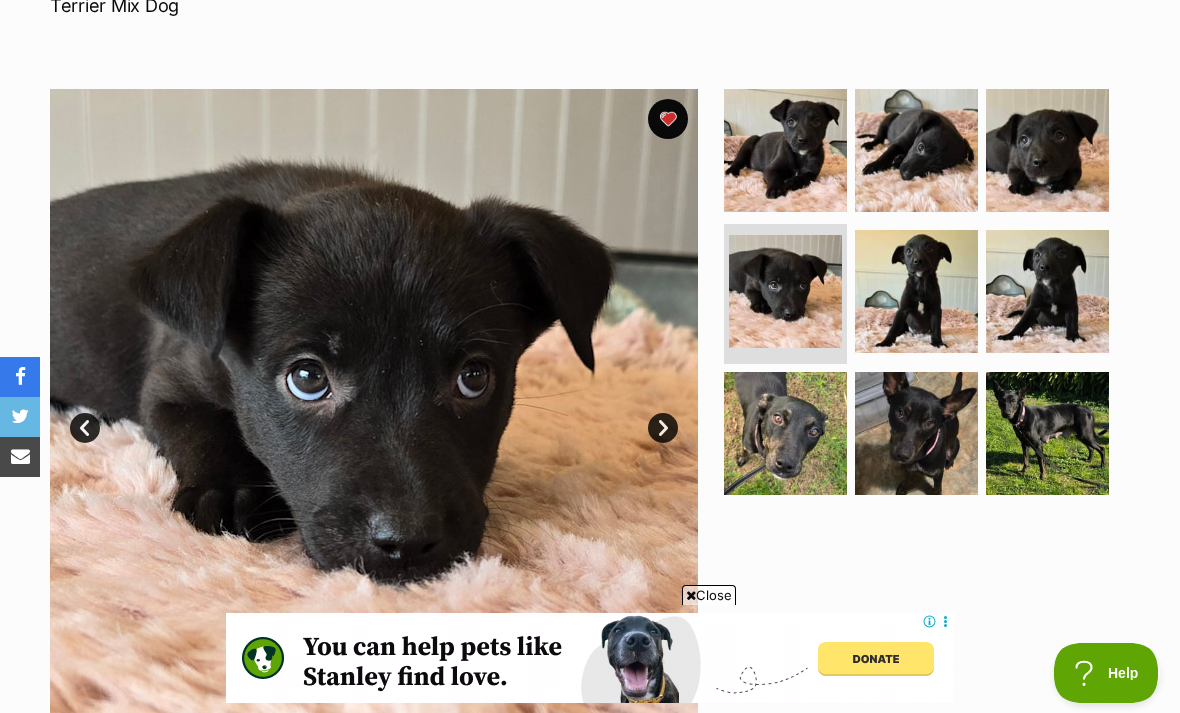 click at bounding box center (916, 291) 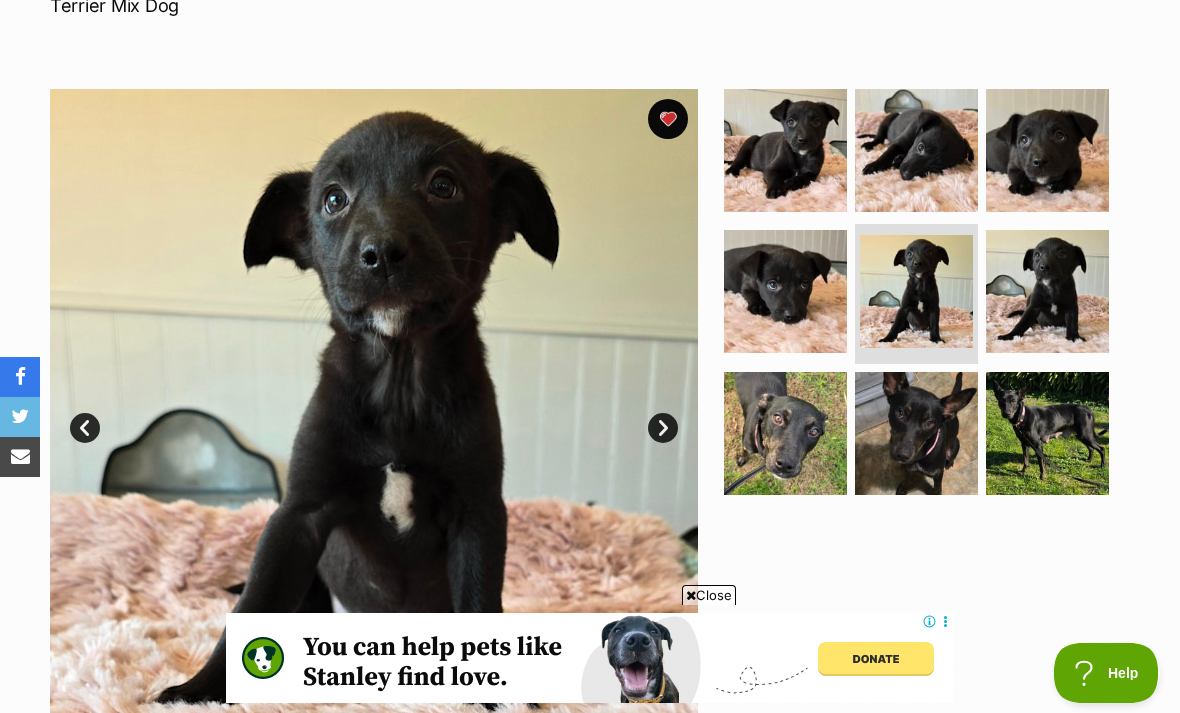 click at bounding box center [1047, 291] 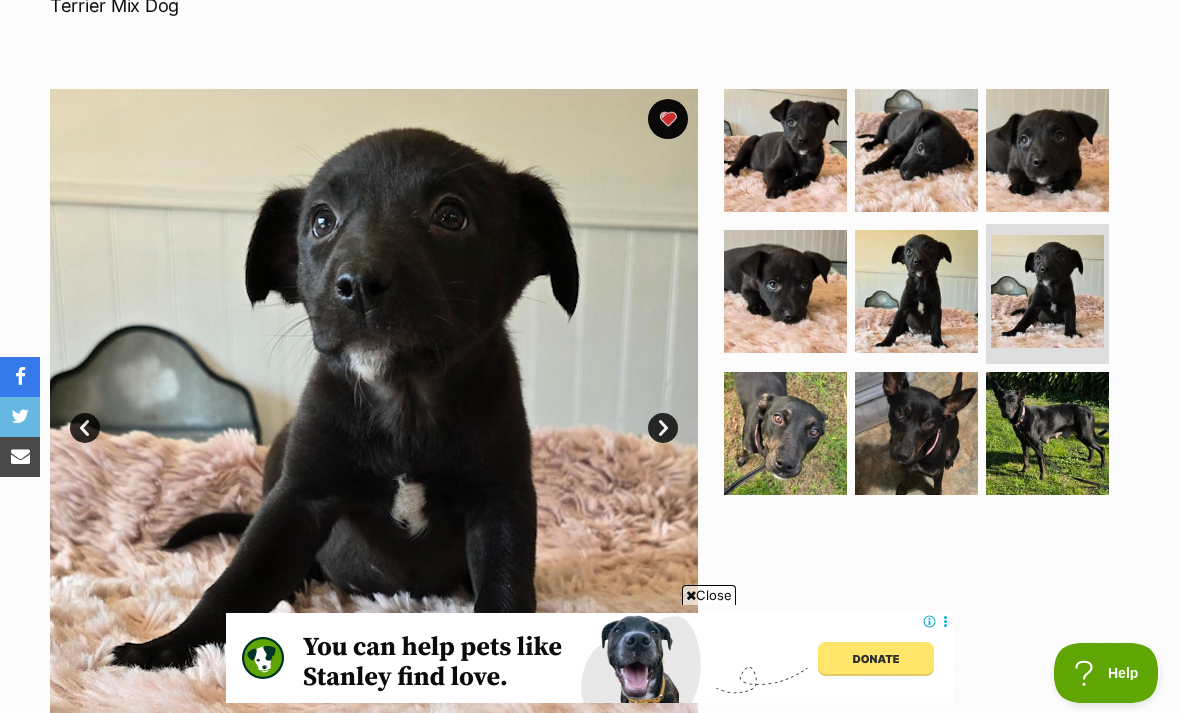 click at bounding box center [916, 291] 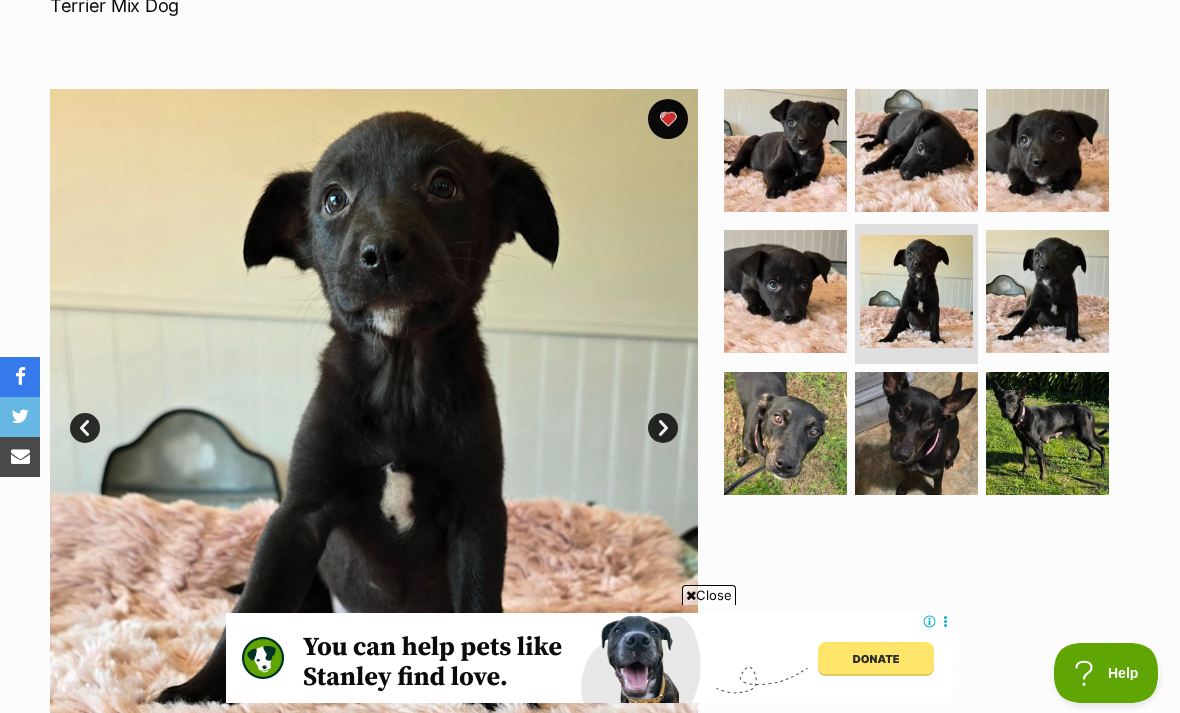 click at bounding box center [785, 291] 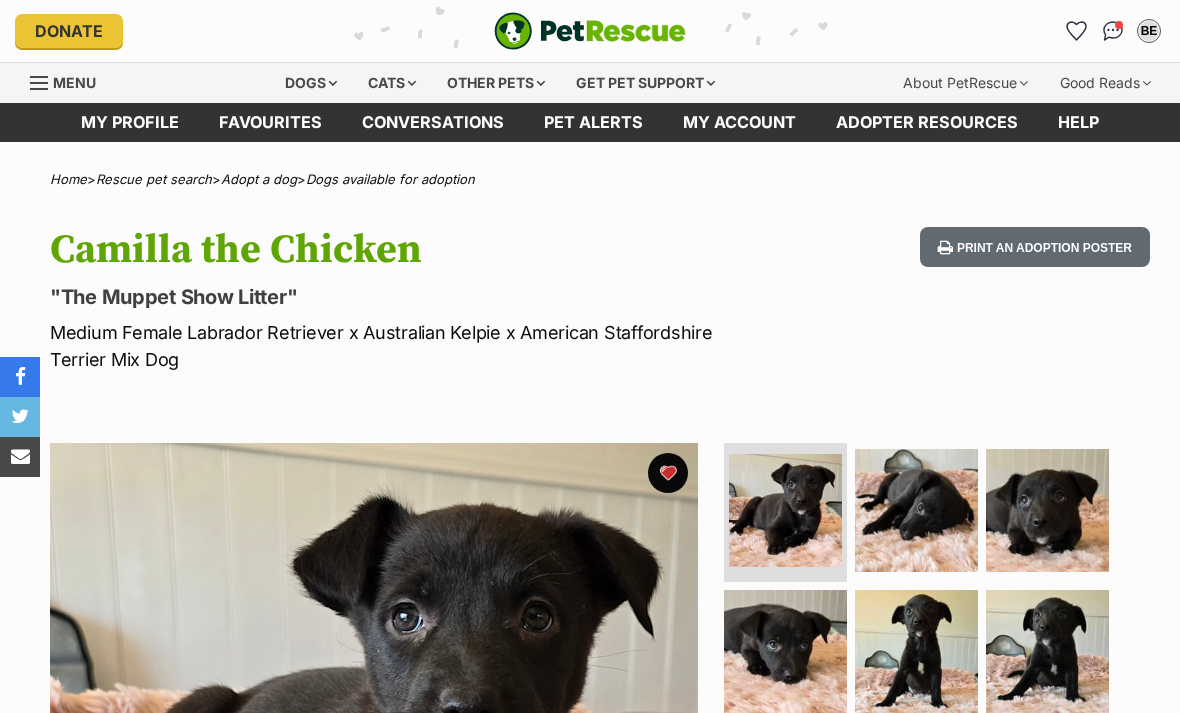 scroll, scrollTop: 15, scrollLeft: 0, axis: vertical 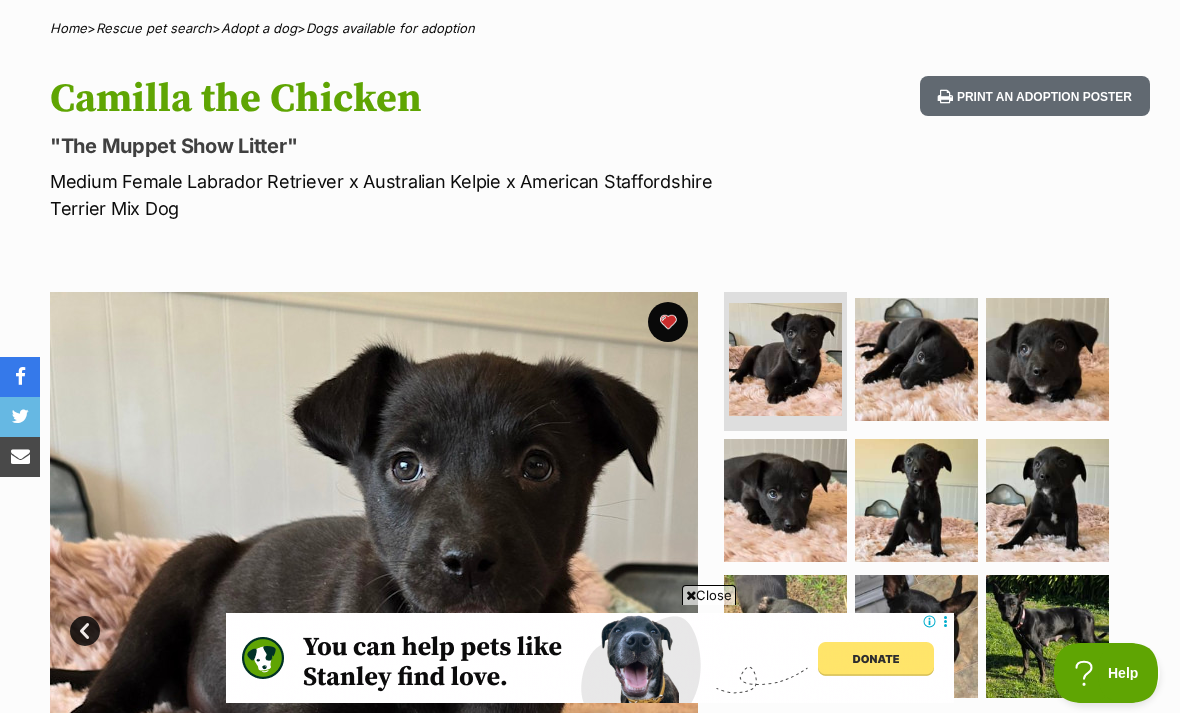 click at bounding box center [916, 500] 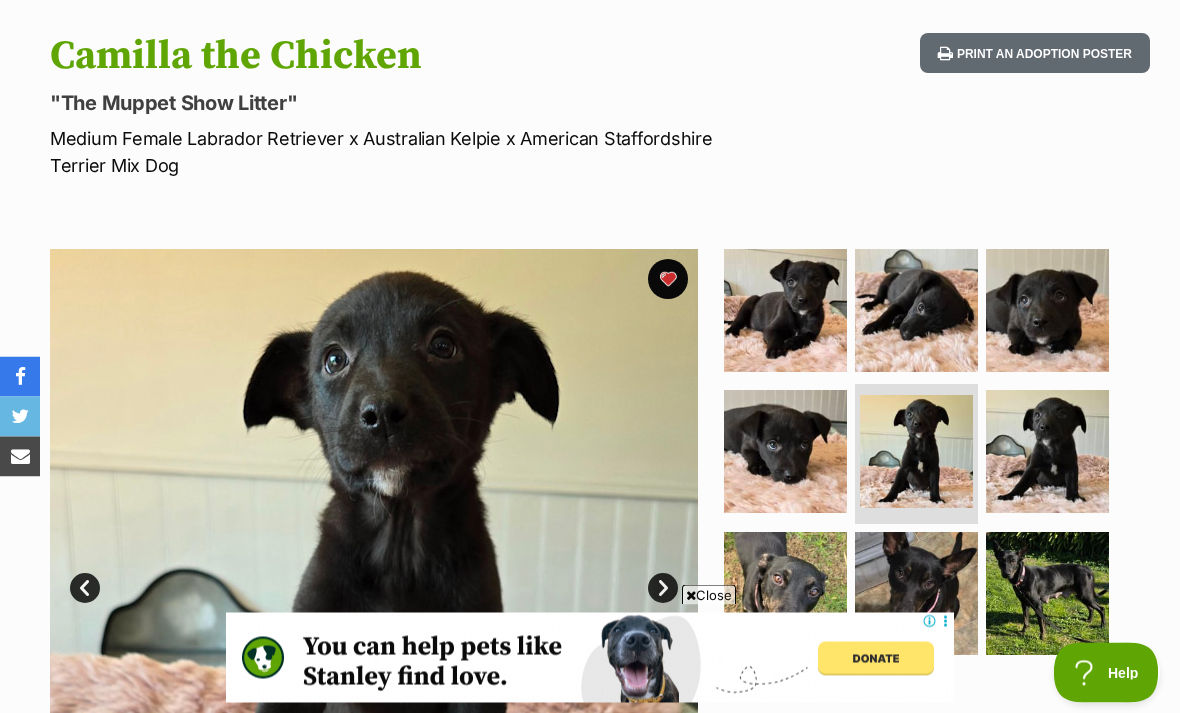 scroll, scrollTop: 256, scrollLeft: 0, axis: vertical 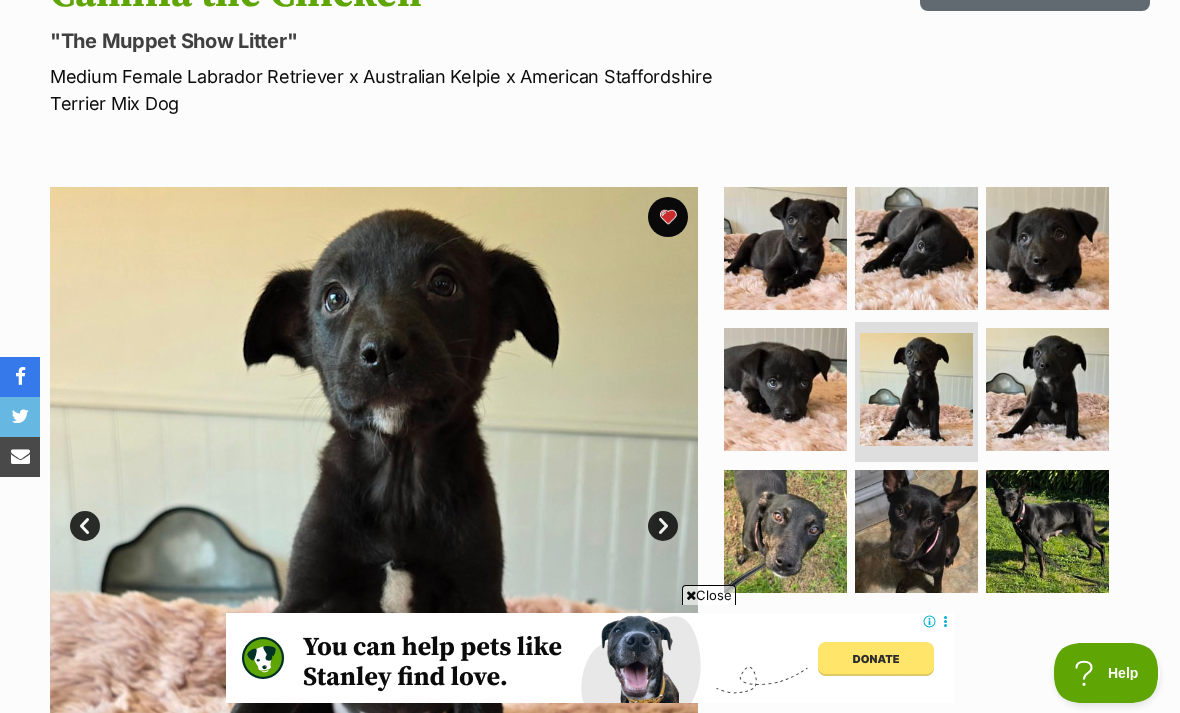 click at bounding box center (785, 389) 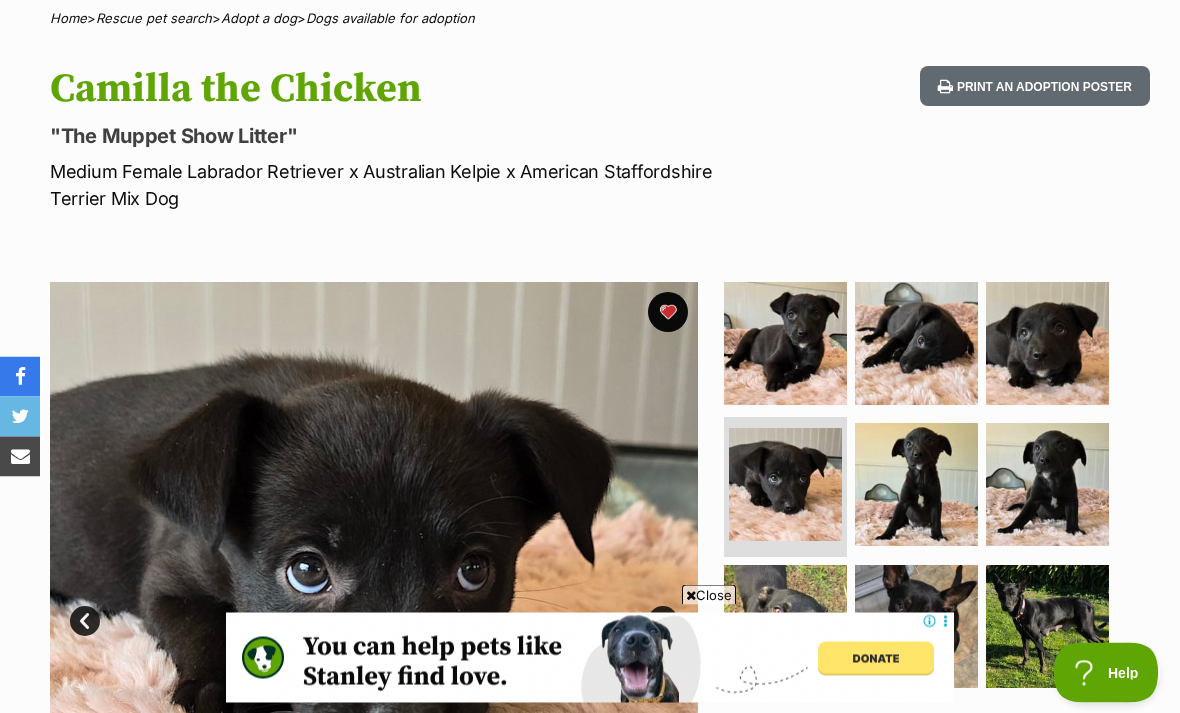 scroll, scrollTop: 151, scrollLeft: 0, axis: vertical 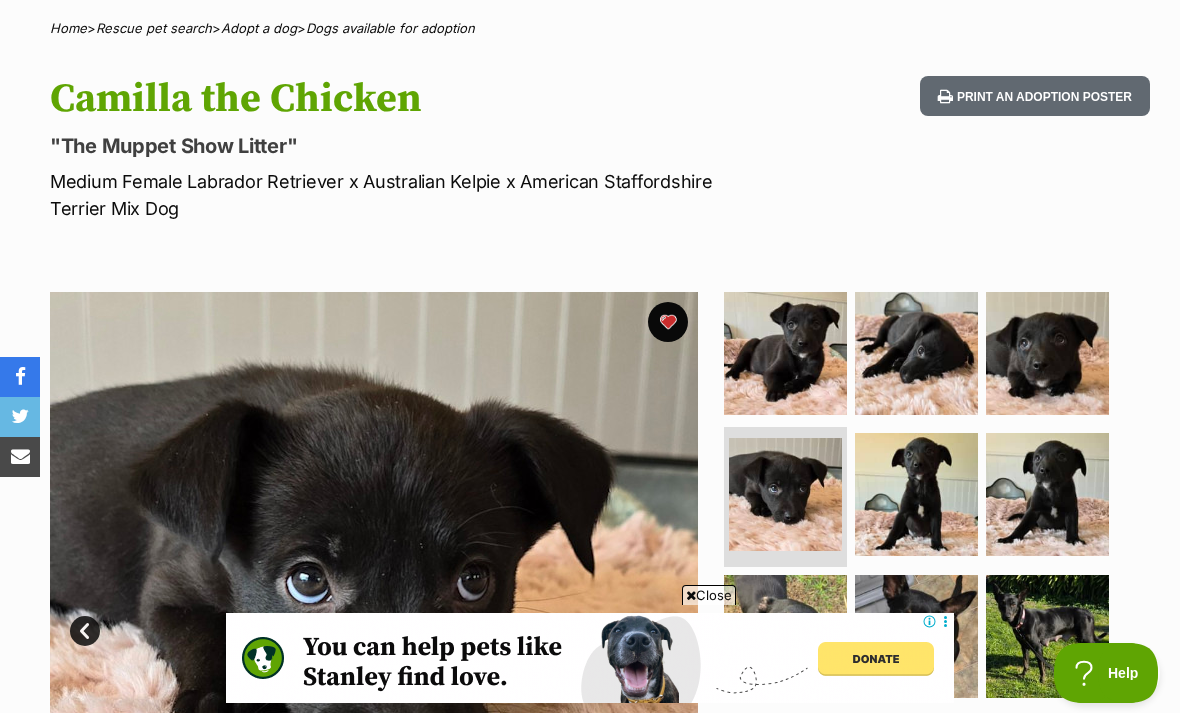 click at bounding box center [1047, 353] 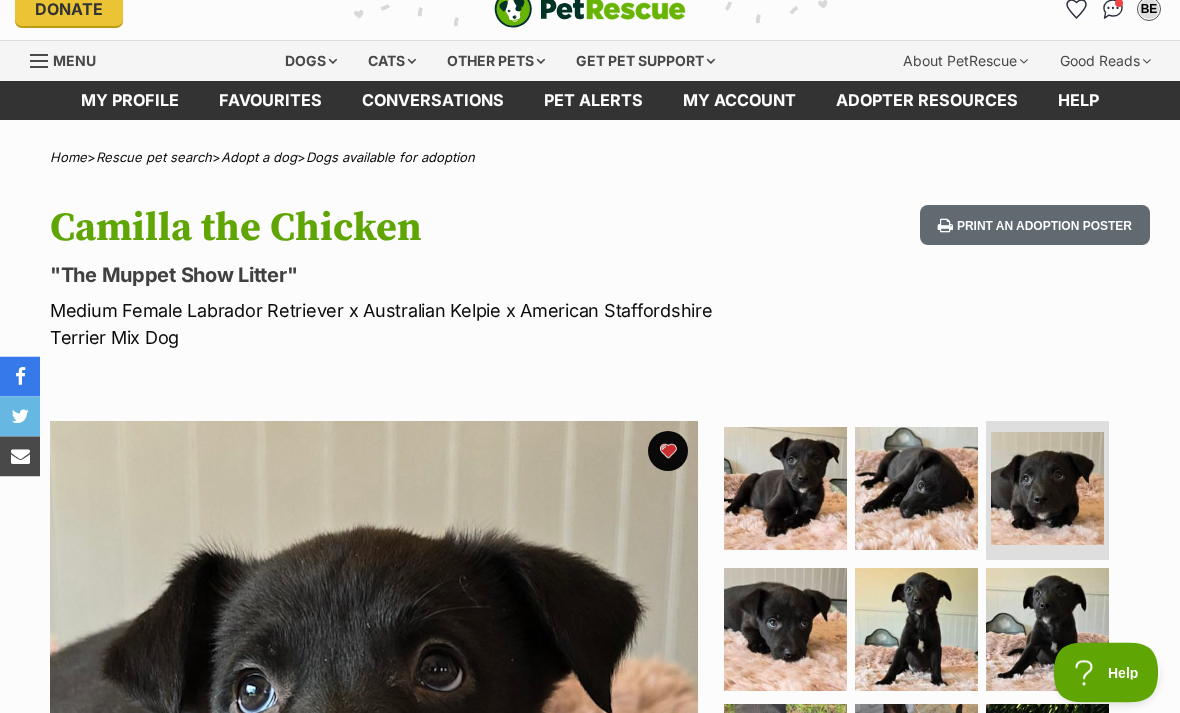 scroll, scrollTop: 0, scrollLeft: 0, axis: both 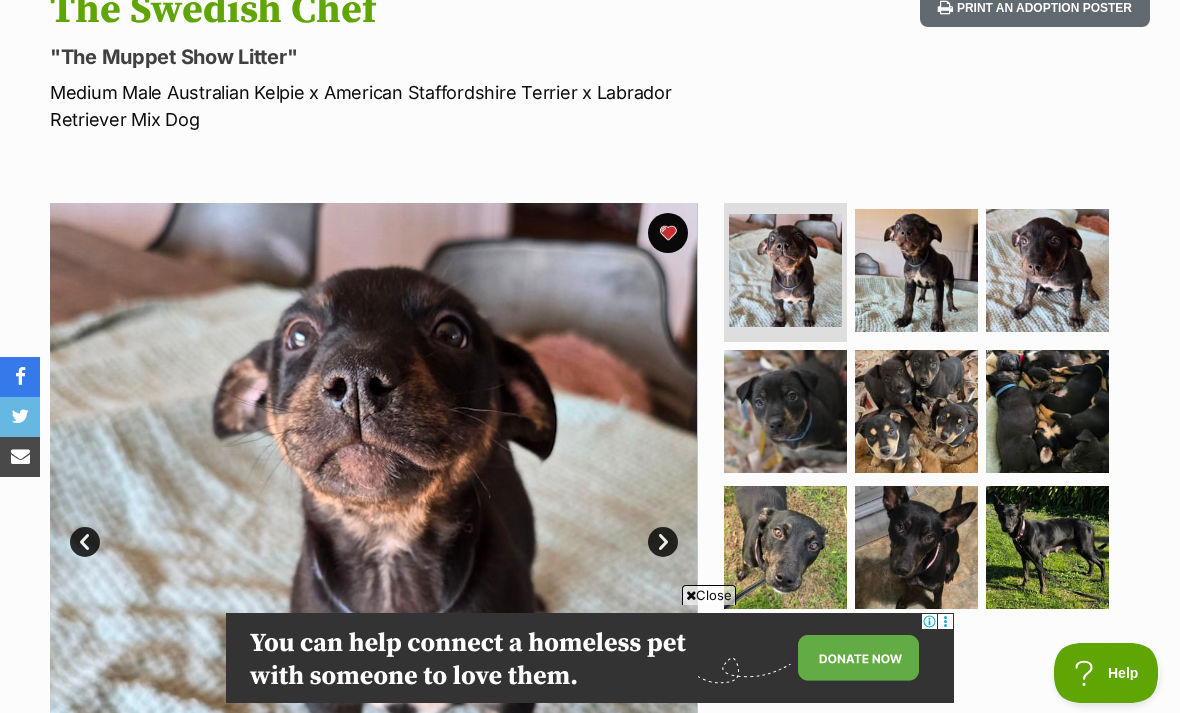 click at bounding box center (916, 270) 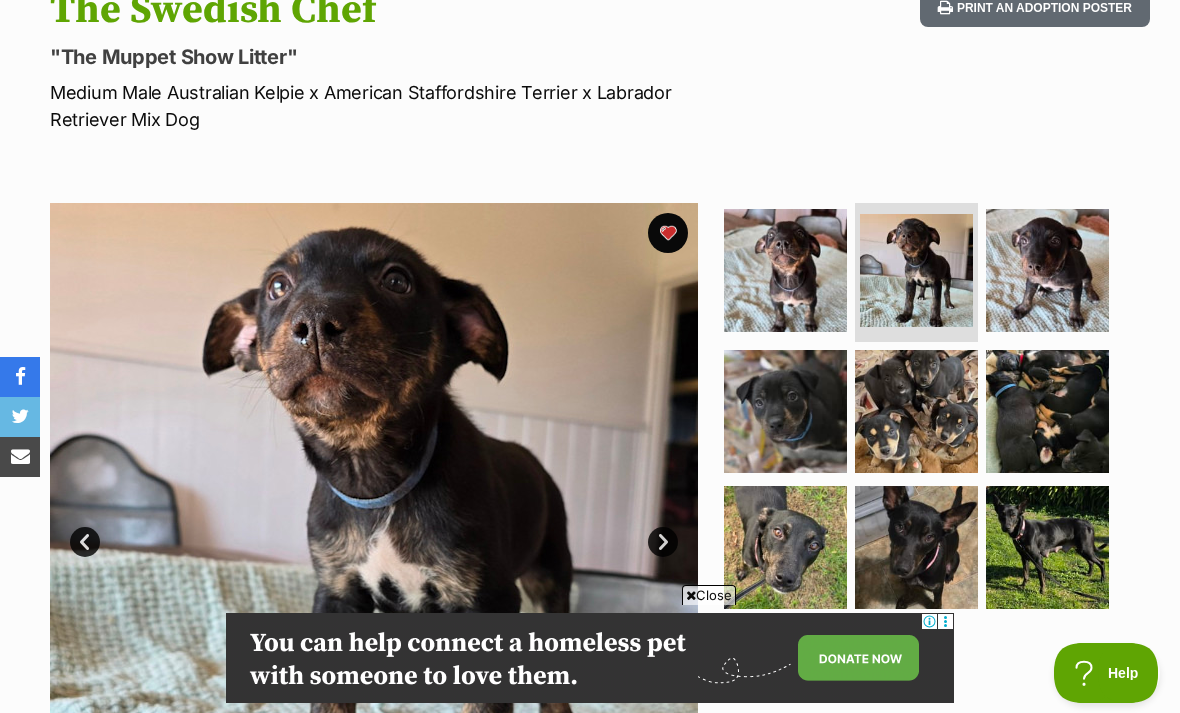 scroll, scrollTop: 0, scrollLeft: 0, axis: both 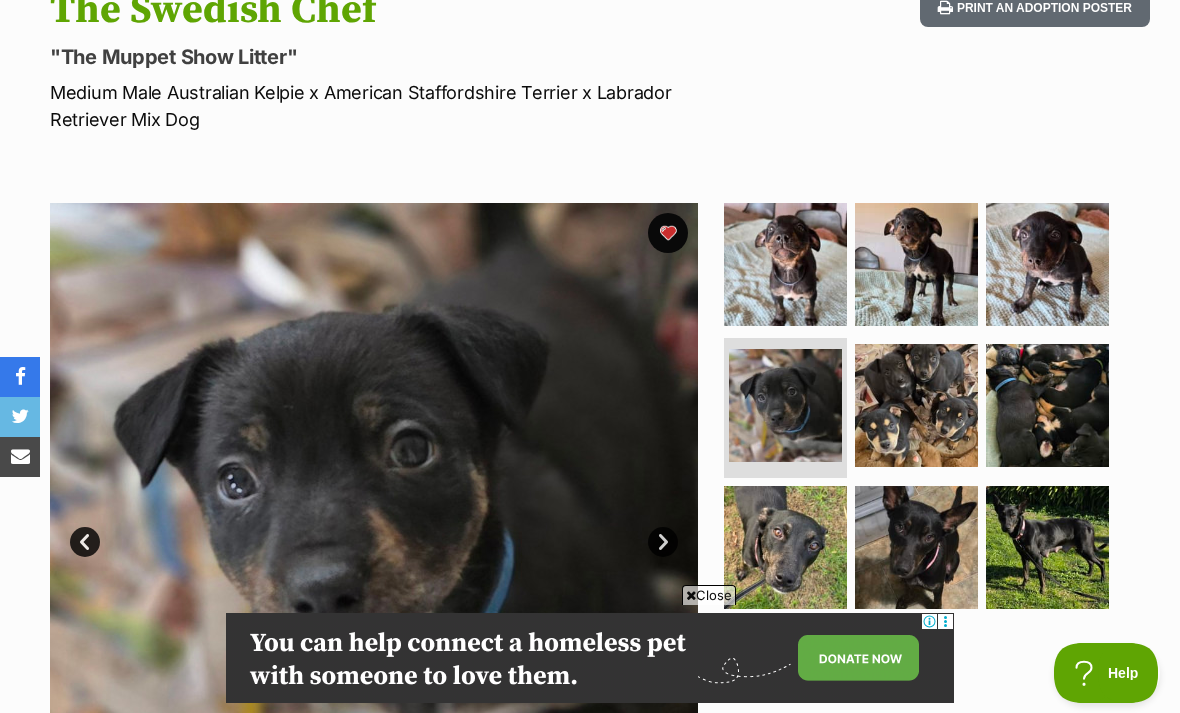 click at bounding box center [916, 547] 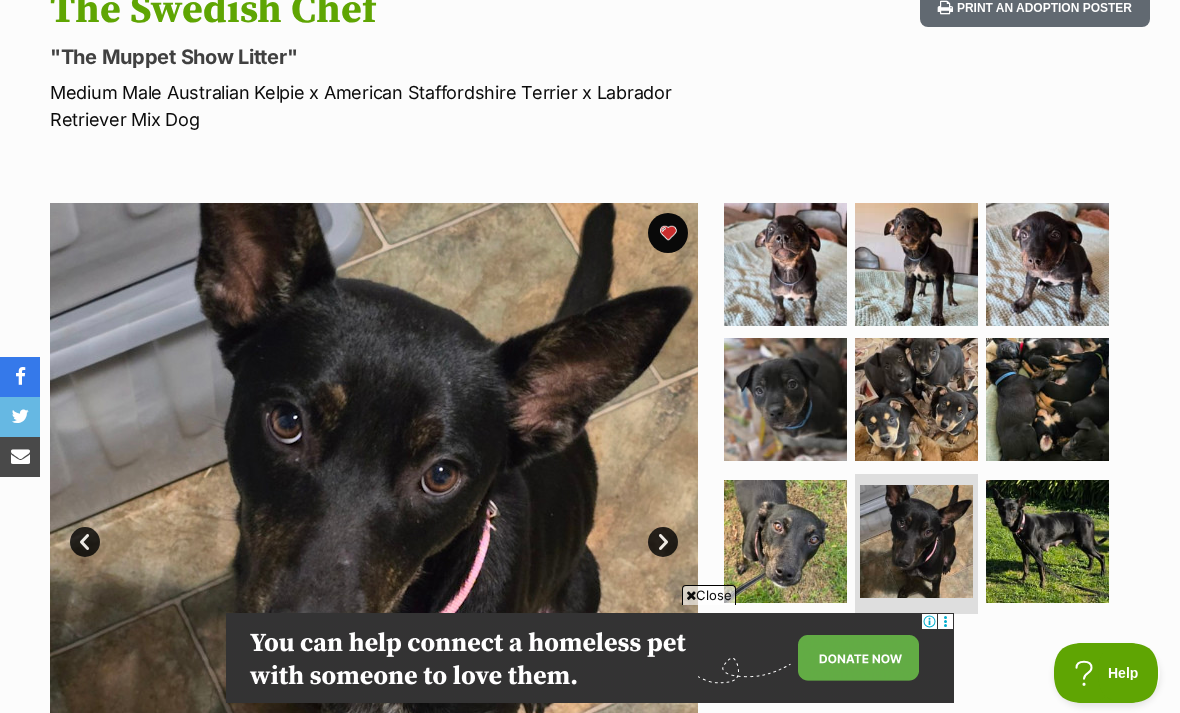 click at bounding box center [916, 399] 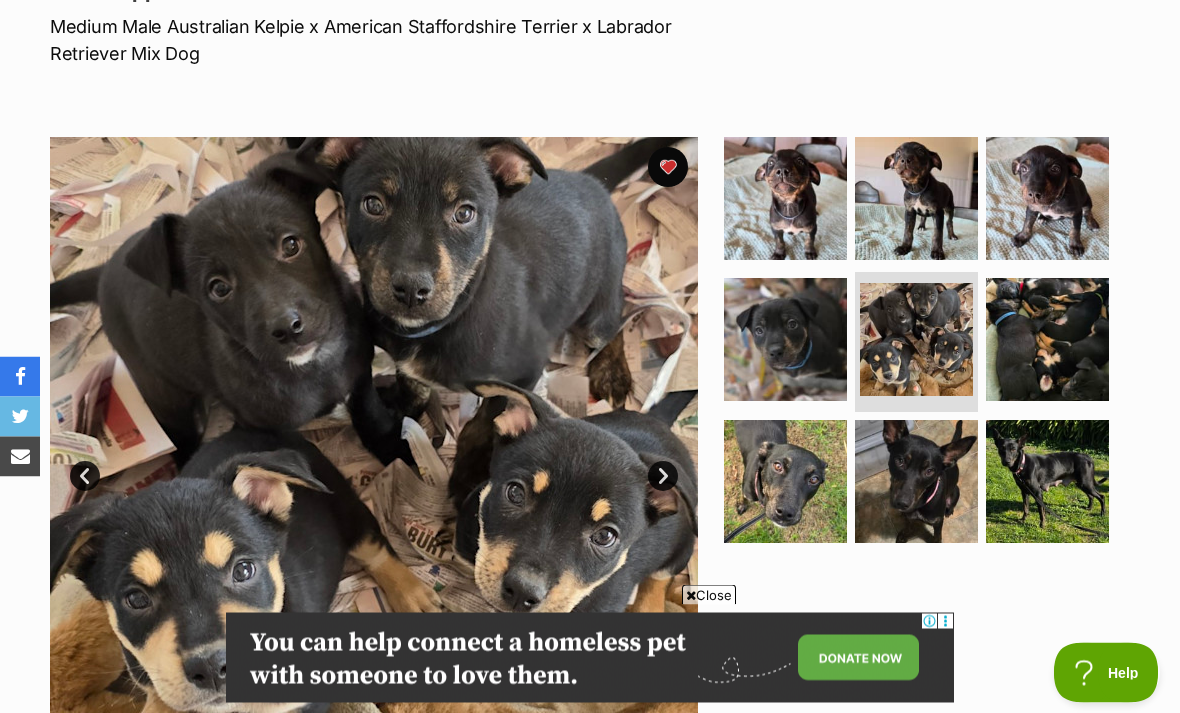 scroll, scrollTop: 306, scrollLeft: 0, axis: vertical 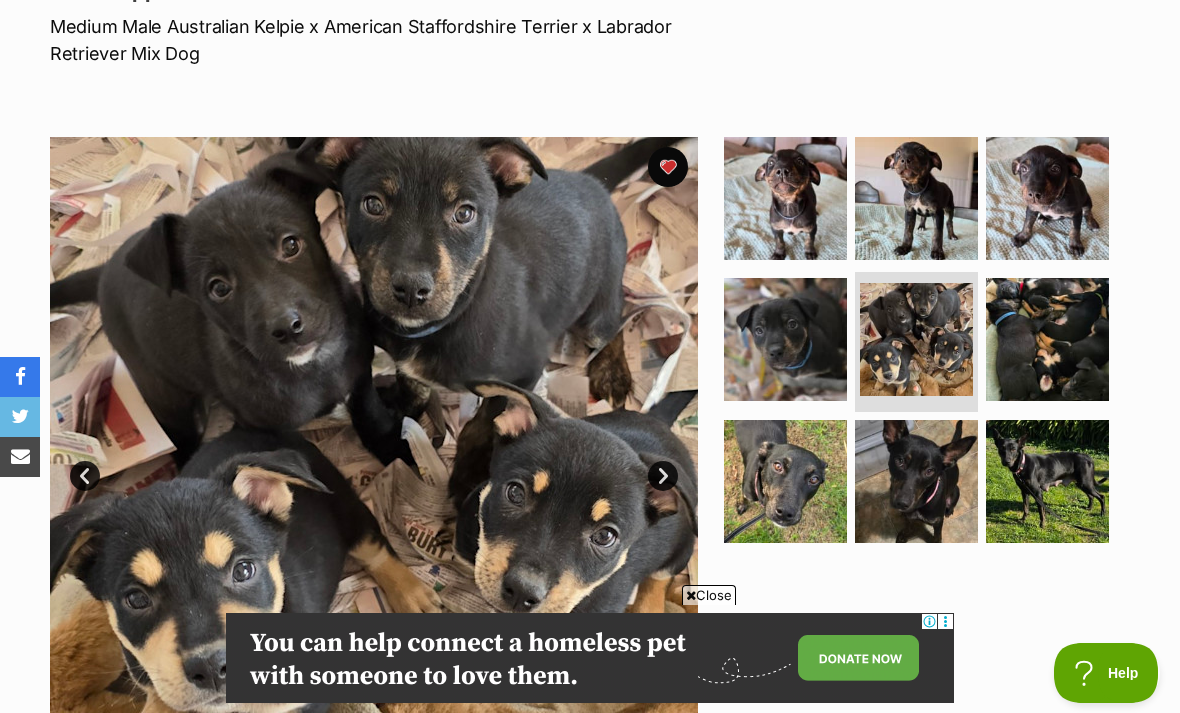 click at bounding box center [1047, 198] 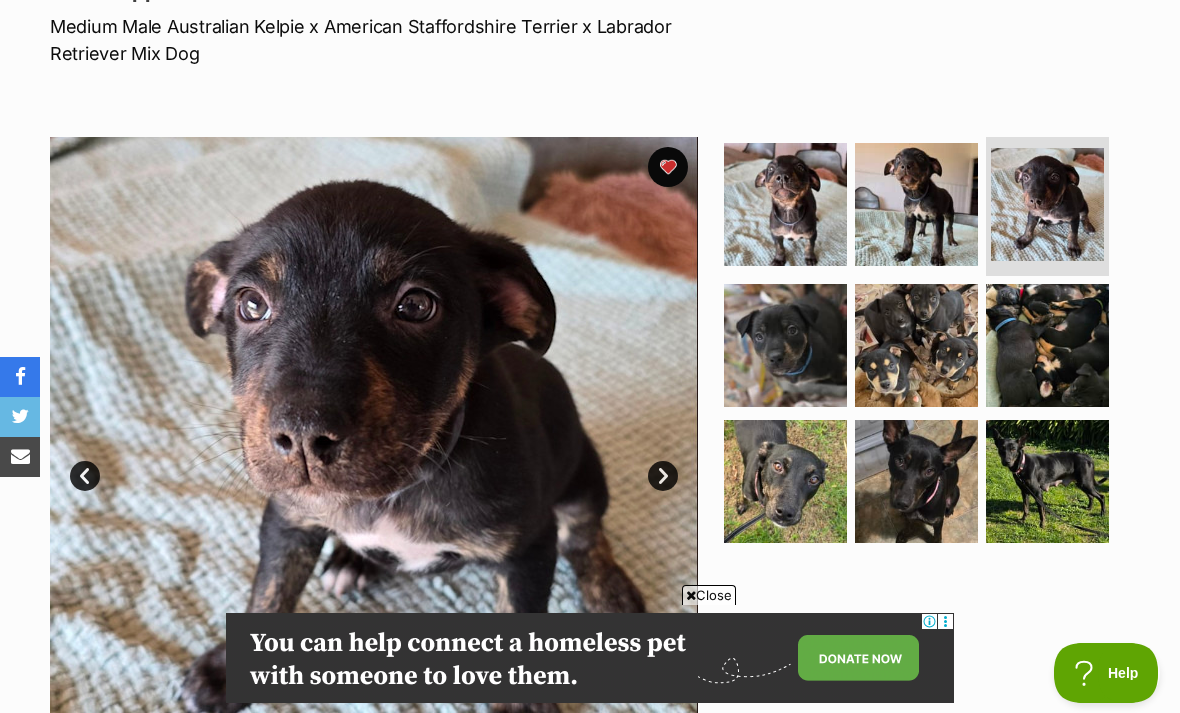 click at bounding box center (916, 204) 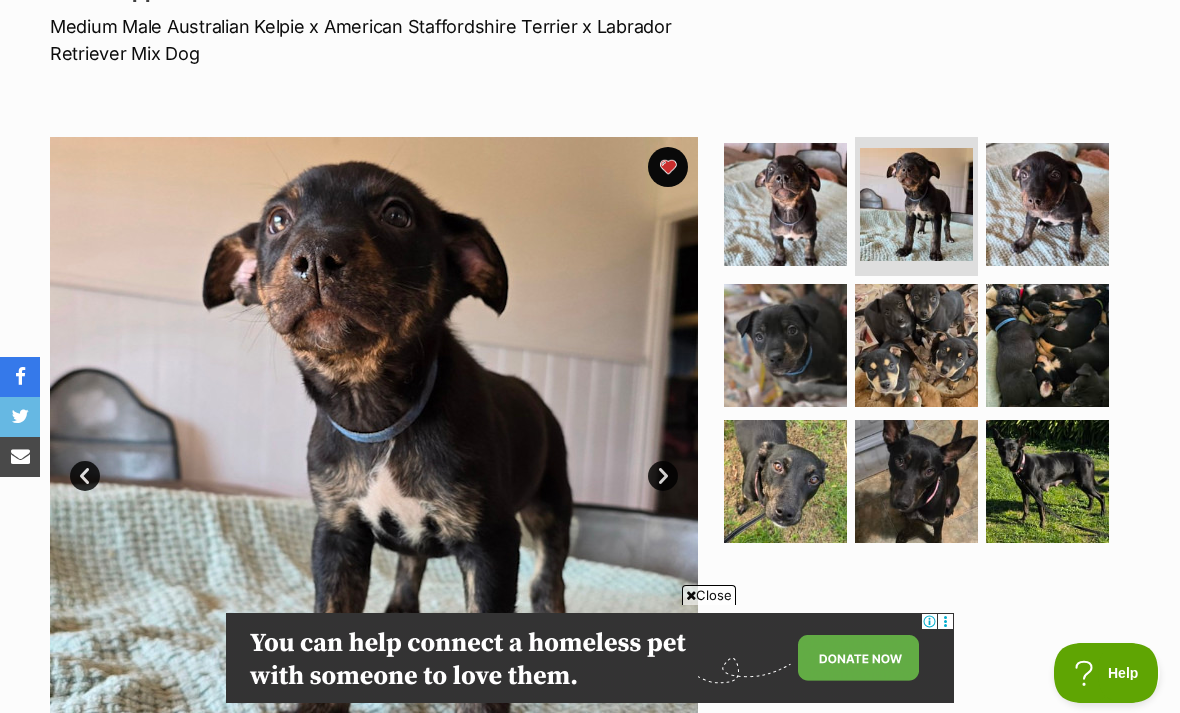 scroll, scrollTop: 0, scrollLeft: 0, axis: both 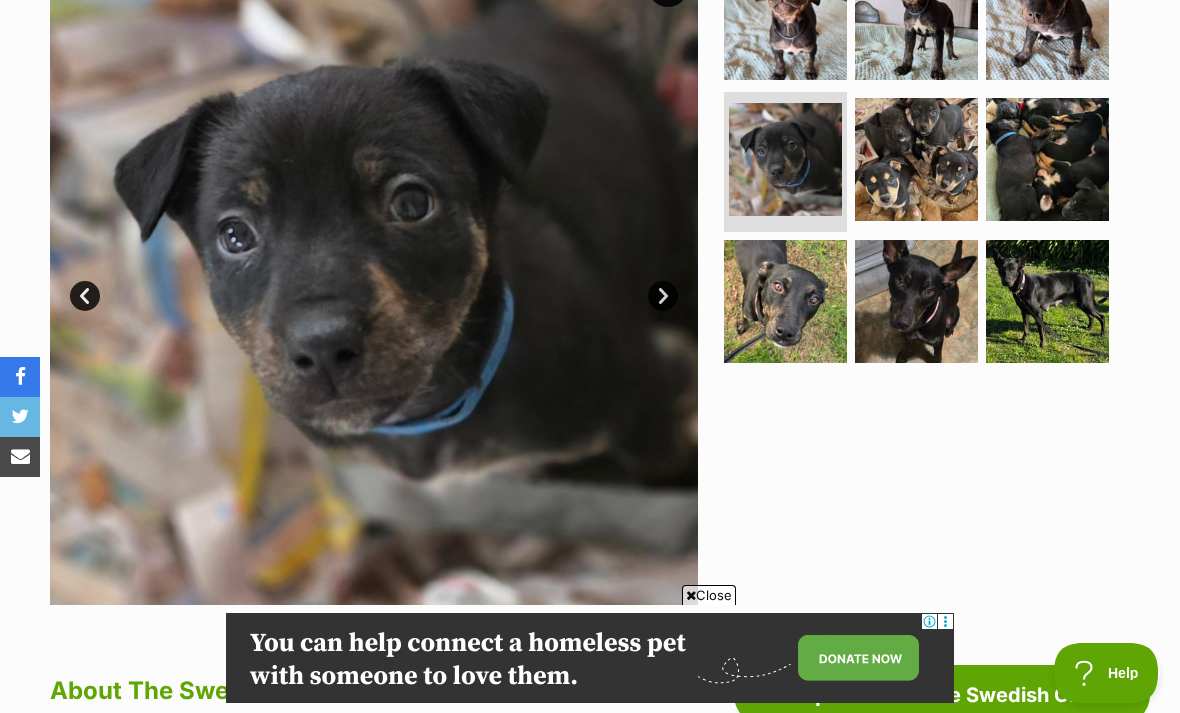 click at bounding box center [916, 159] 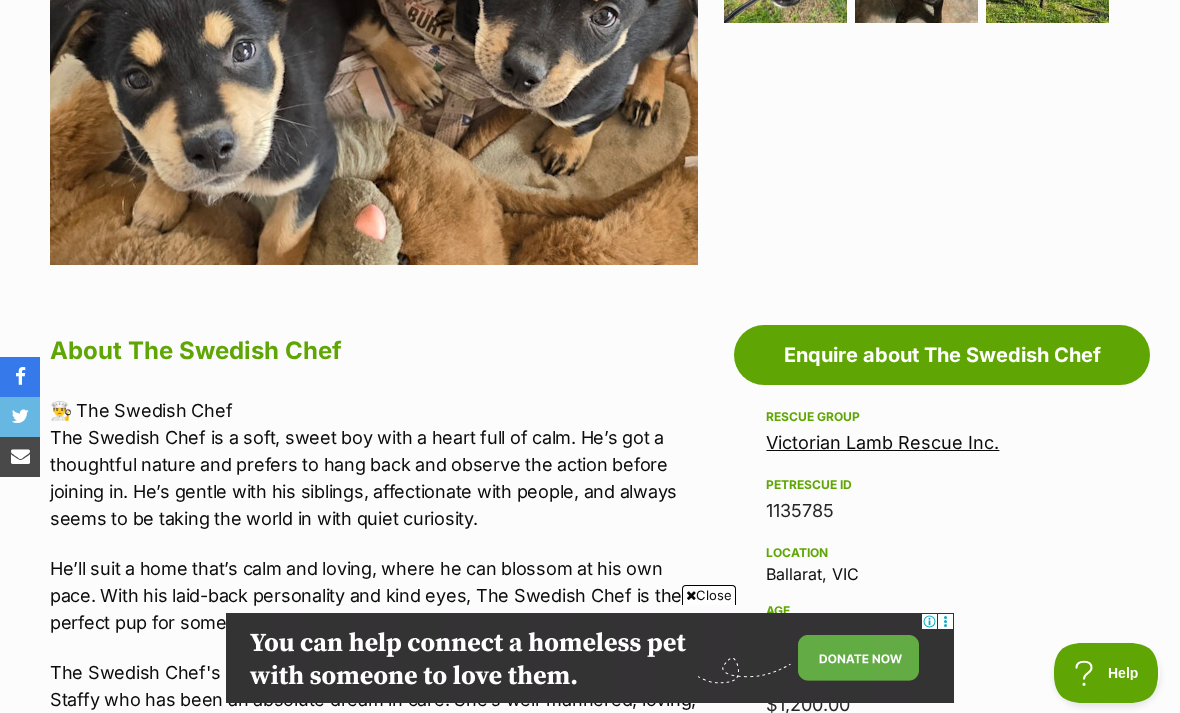 scroll, scrollTop: 824, scrollLeft: 0, axis: vertical 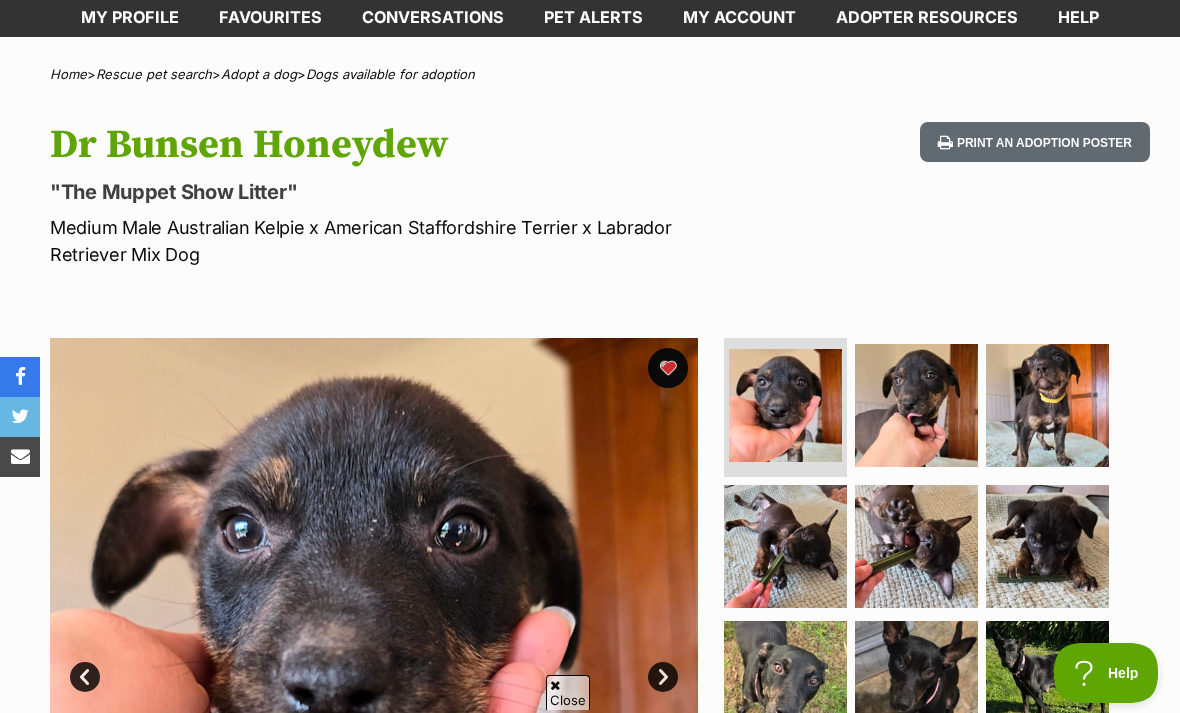click at bounding box center (916, 405) 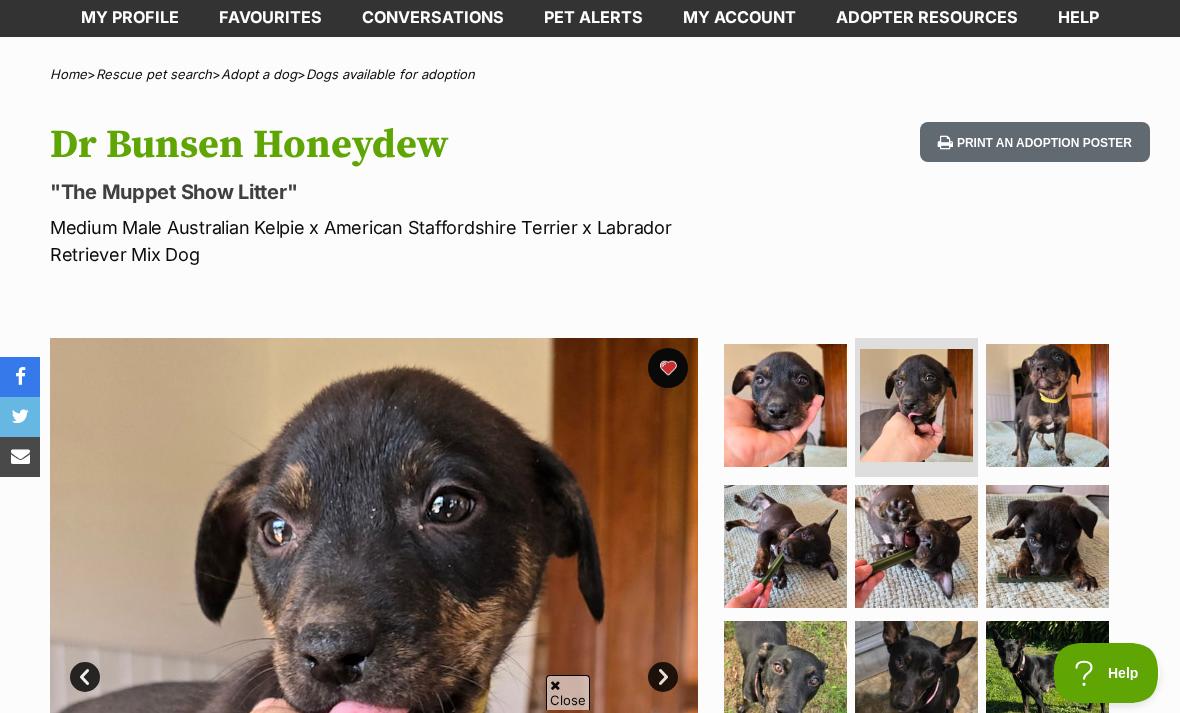 scroll, scrollTop: 0, scrollLeft: 0, axis: both 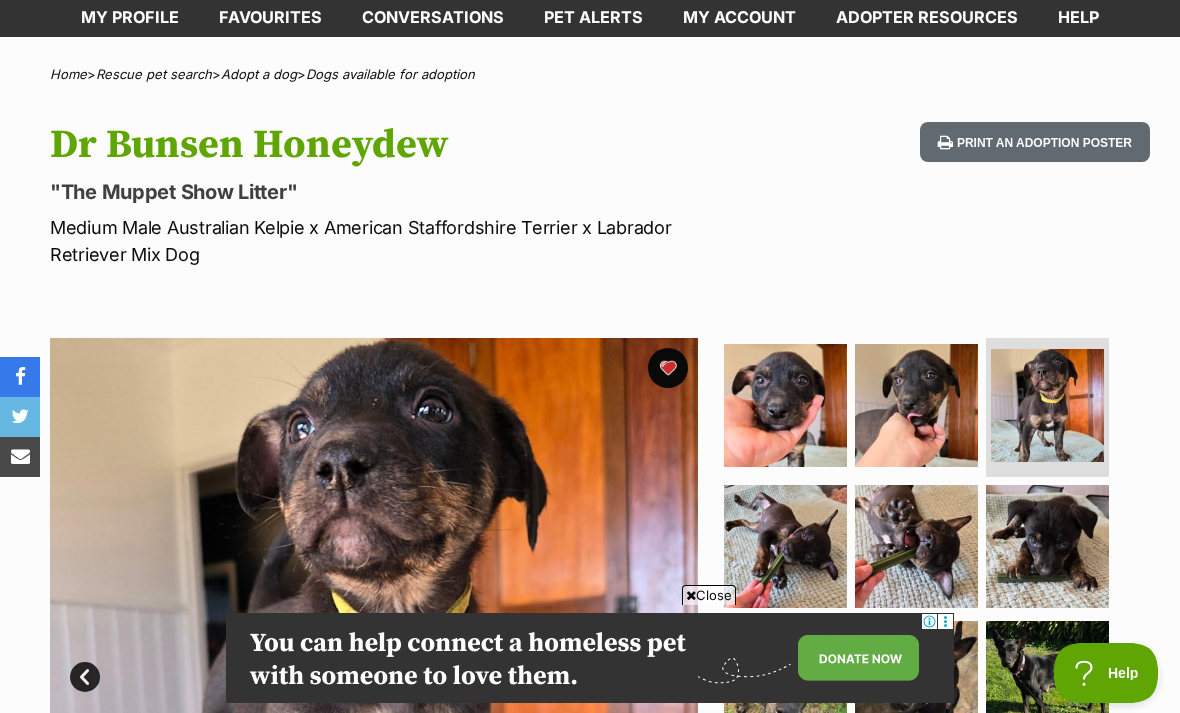 click at bounding box center [785, 546] 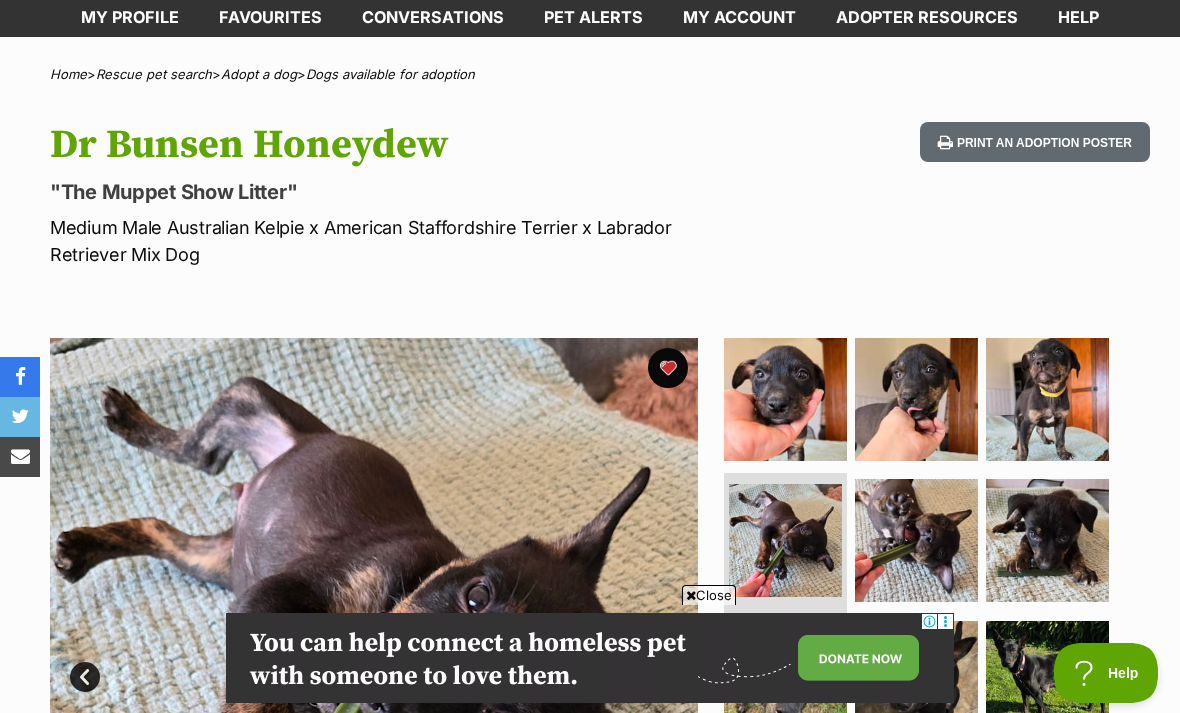 click at bounding box center (916, 540) 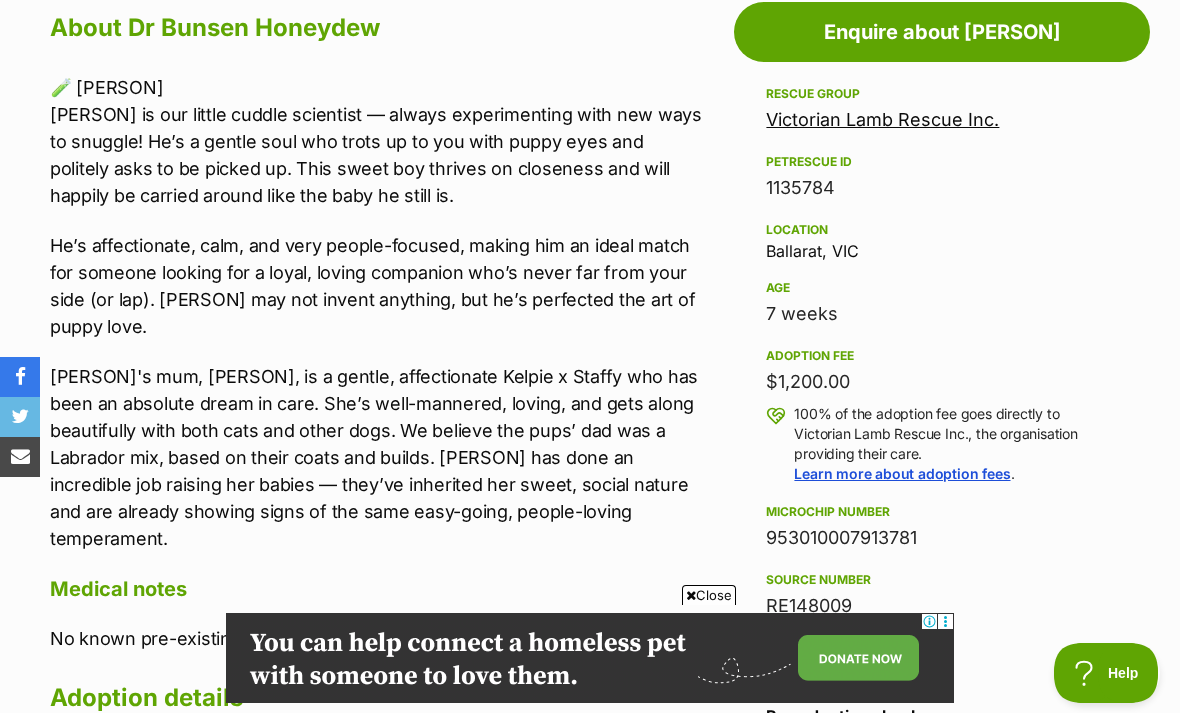 scroll, scrollTop: 1150, scrollLeft: 0, axis: vertical 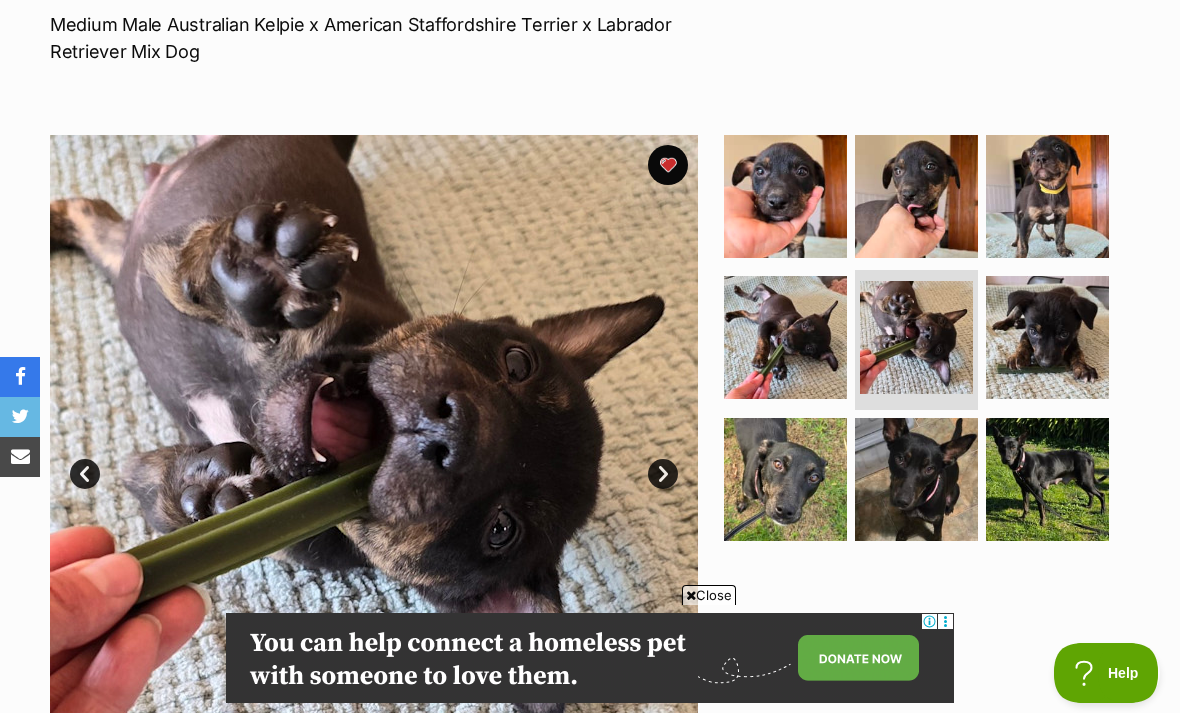 click at bounding box center [916, 337] 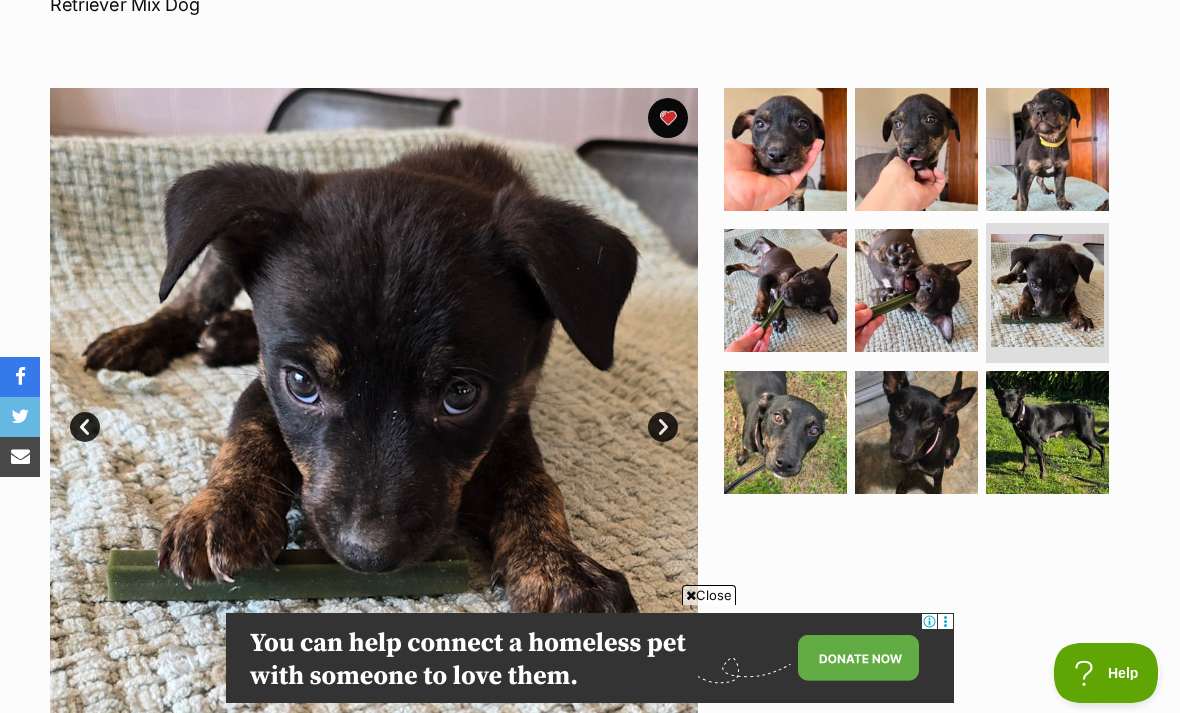 scroll, scrollTop: 0, scrollLeft: 0, axis: both 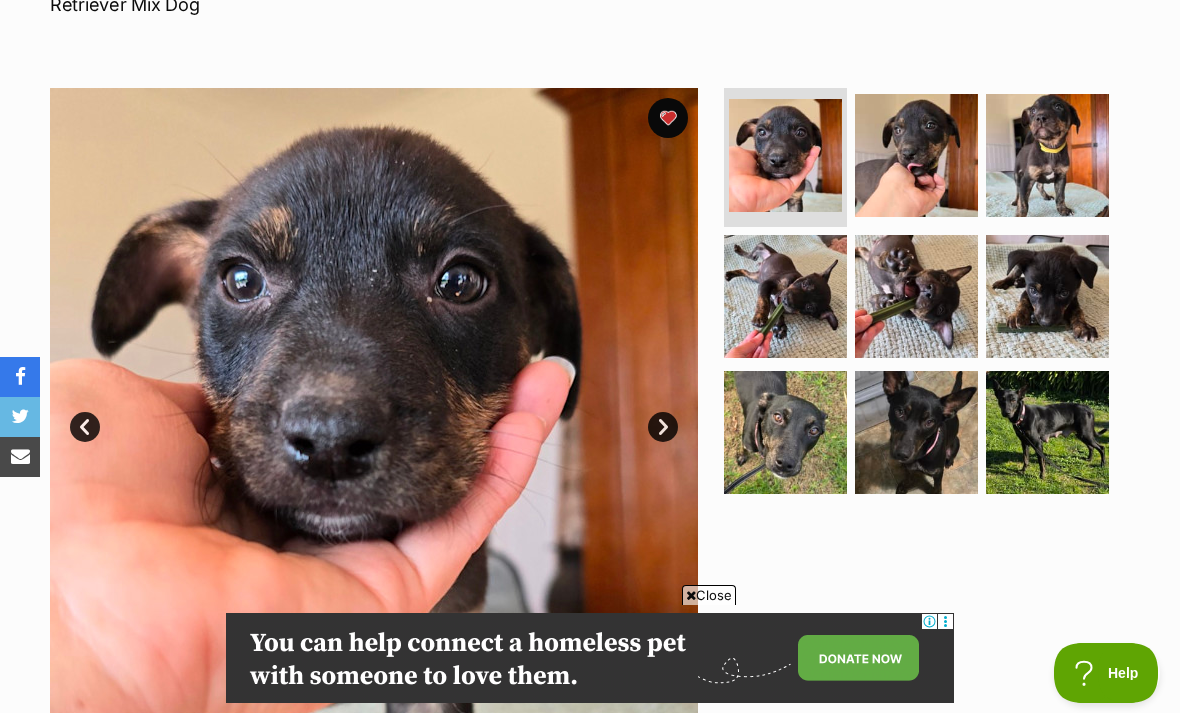 click at bounding box center (916, 155) 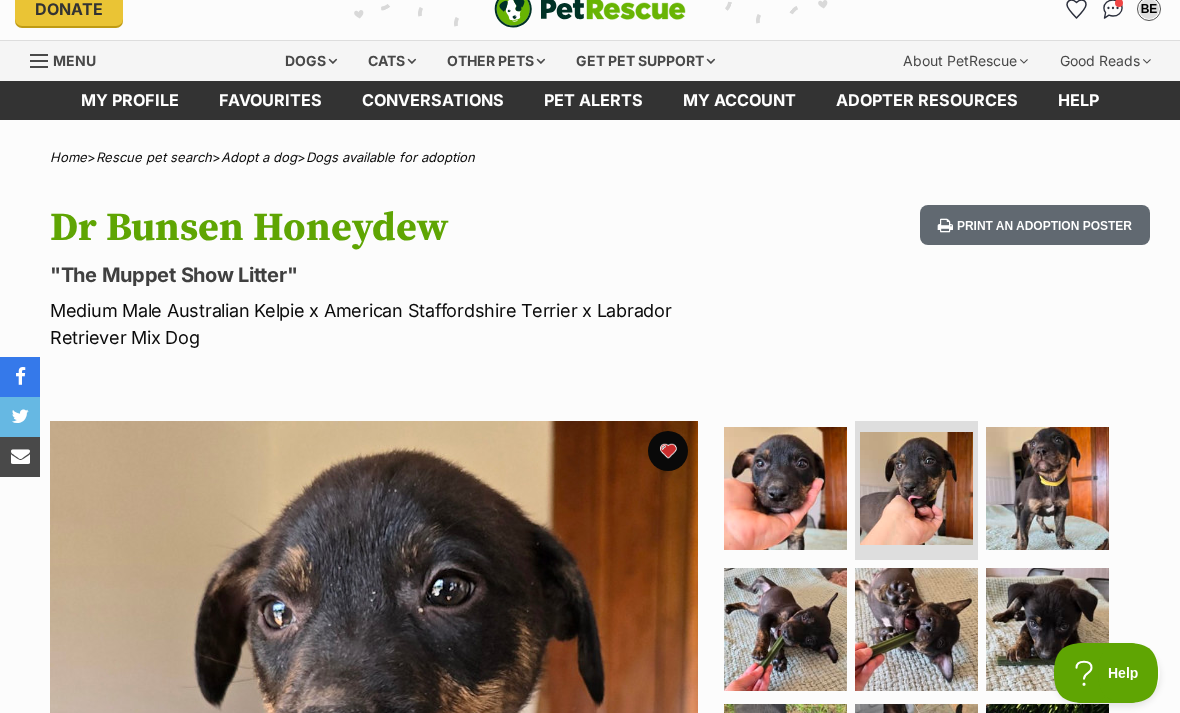 scroll, scrollTop: 24, scrollLeft: 0, axis: vertical 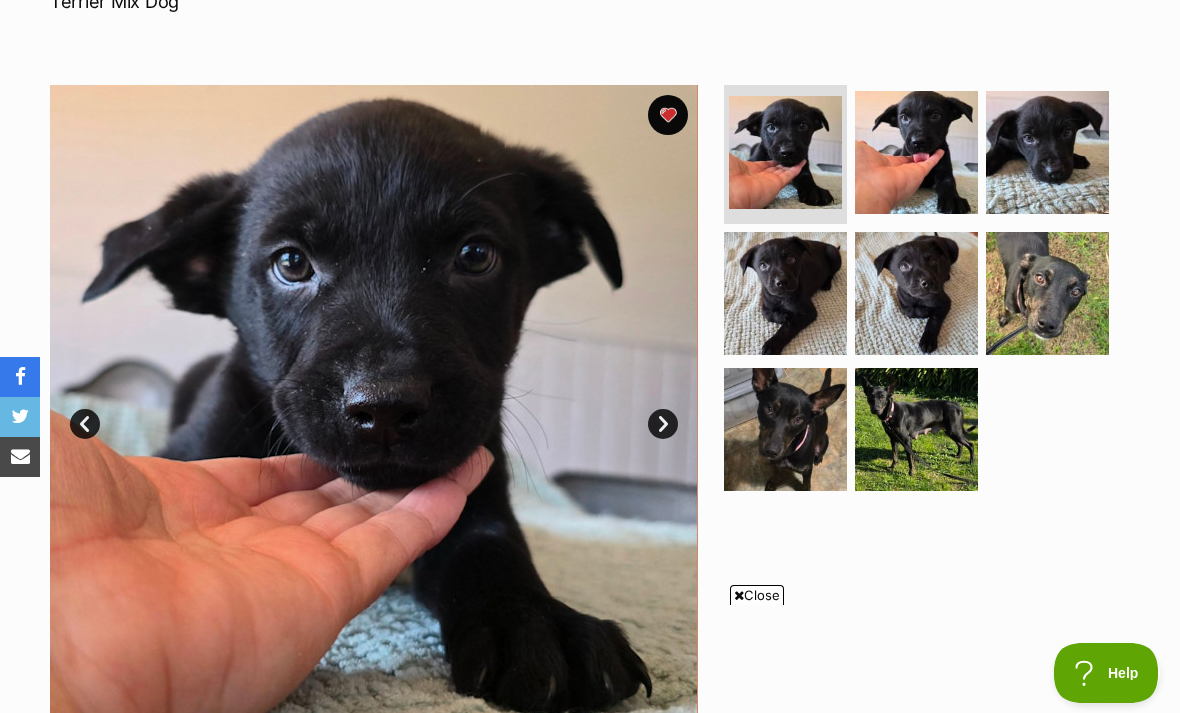 click at bounding box center (916, 152) 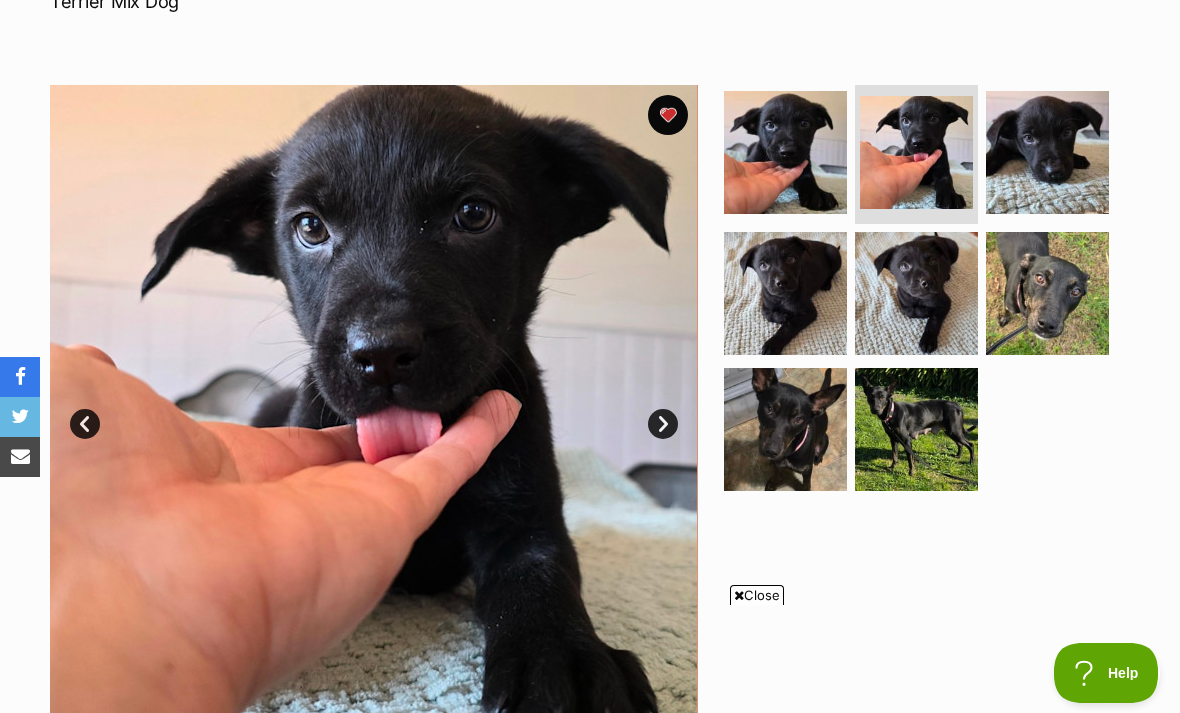 click at bounding box center [1047, 152] 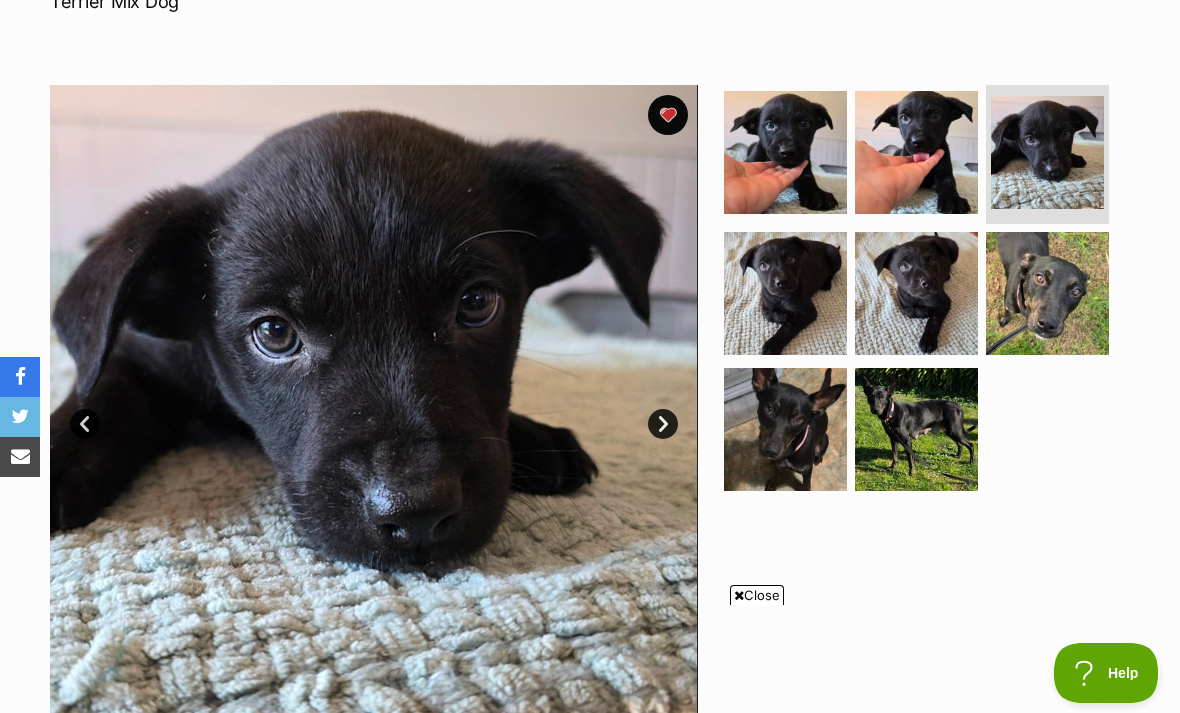 click at bounding box center (785, 293) 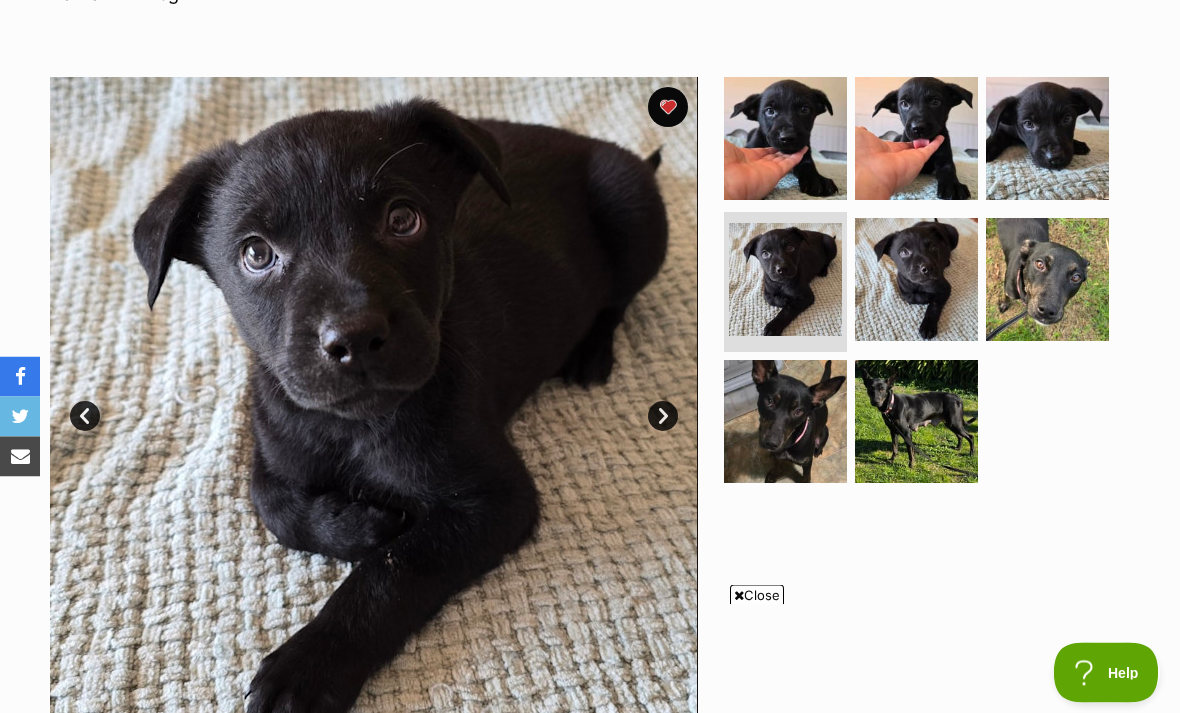 scroll, scrollTop: 366, scrollLeft: 0, axis: vertical 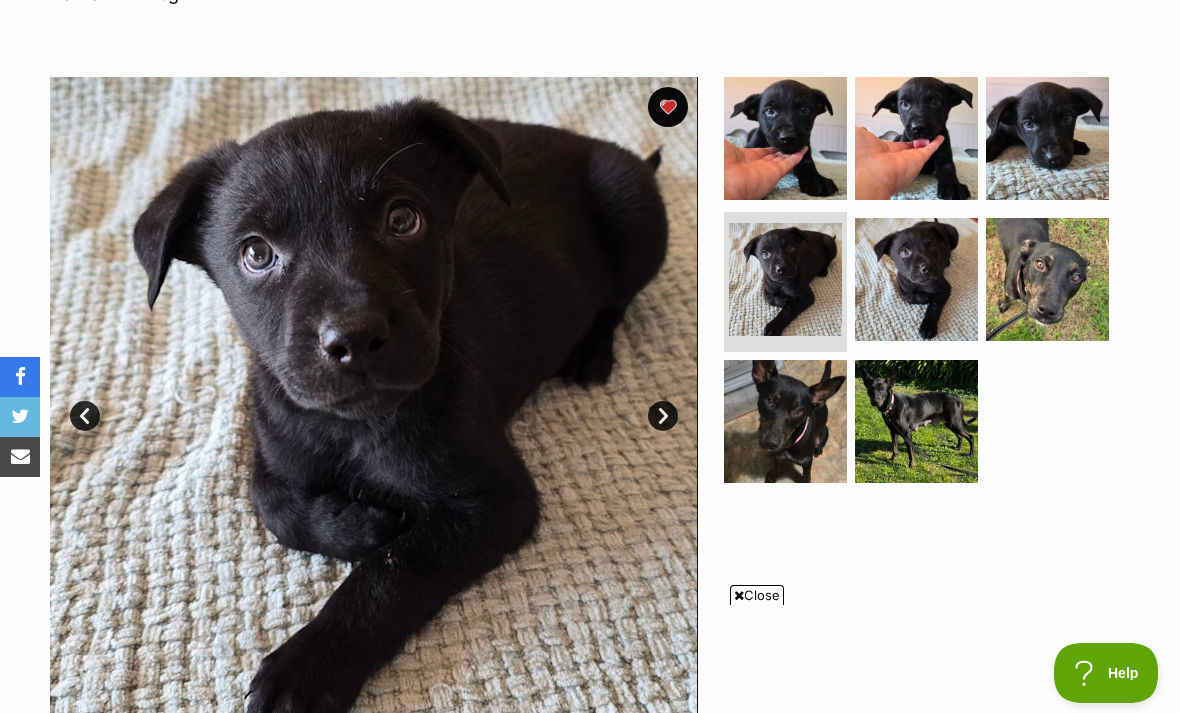 click at bounding box center (916, 279) 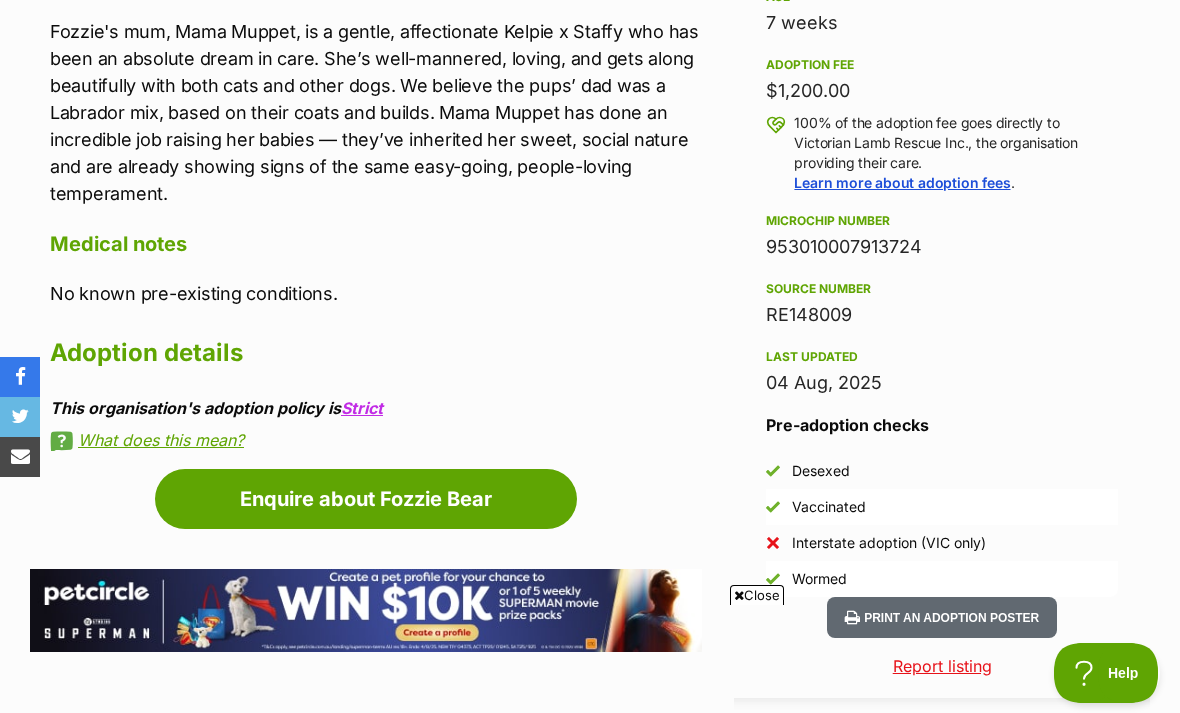 scroll, scrollTop: 1440, scrollLeft: 0, axis: vertical 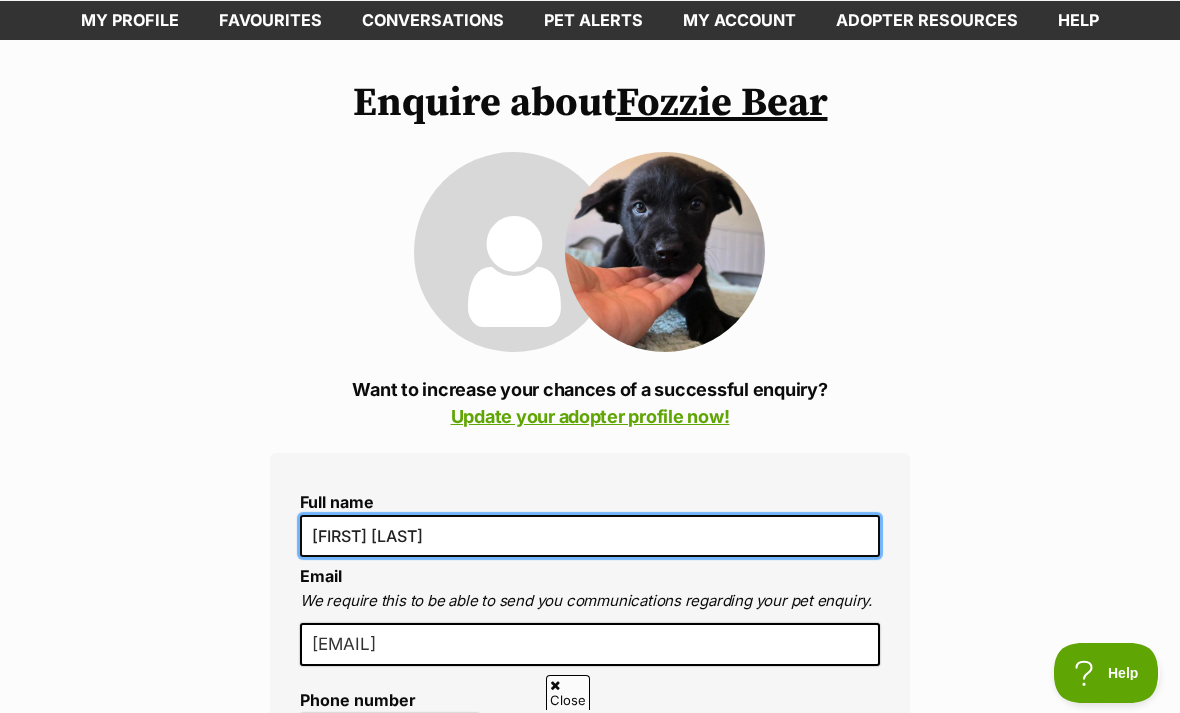 click on "[FIRST] [LAST]" at bounding box center (590, 536) 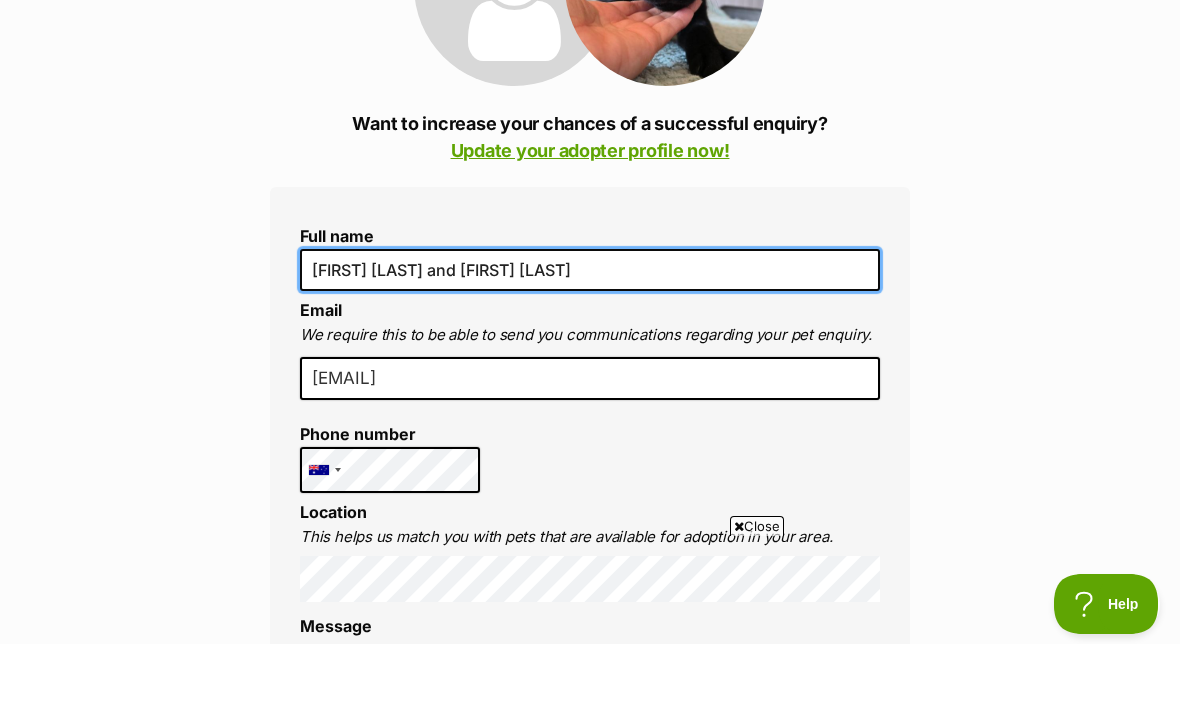 scroll, scrollTop: 300, scrollLeft: 0, axis: vertical 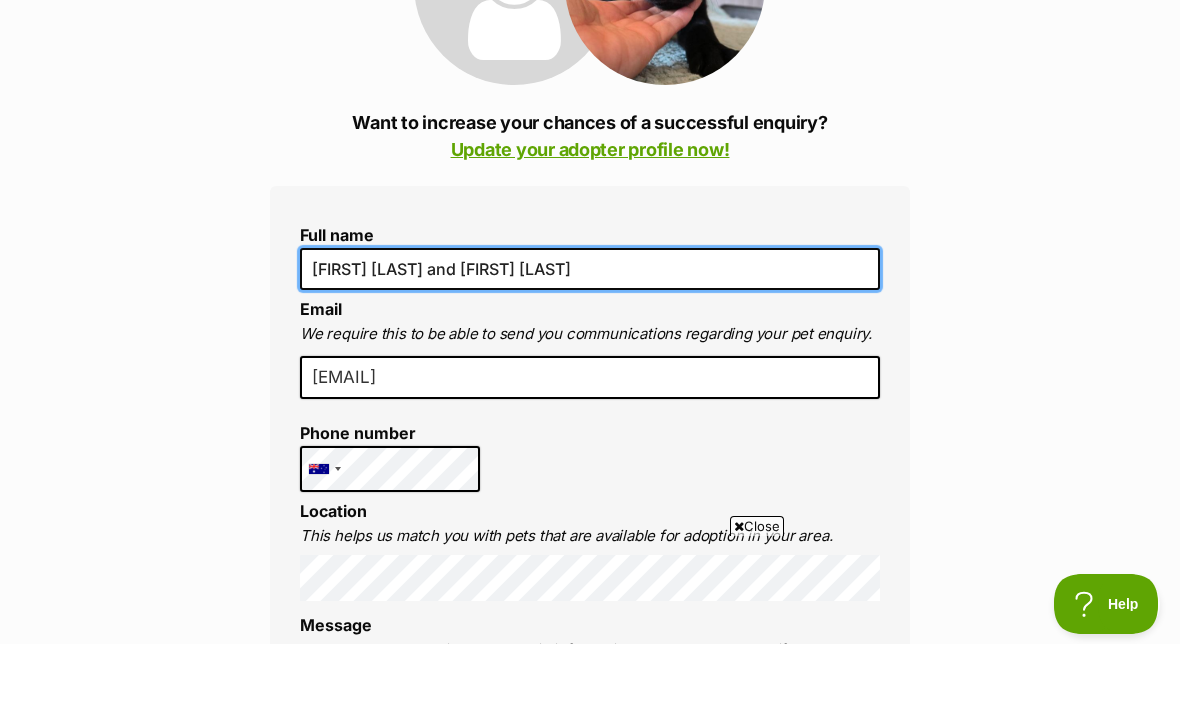 type on "[FIRST] [LAST] and [FIRST] [LAST]" 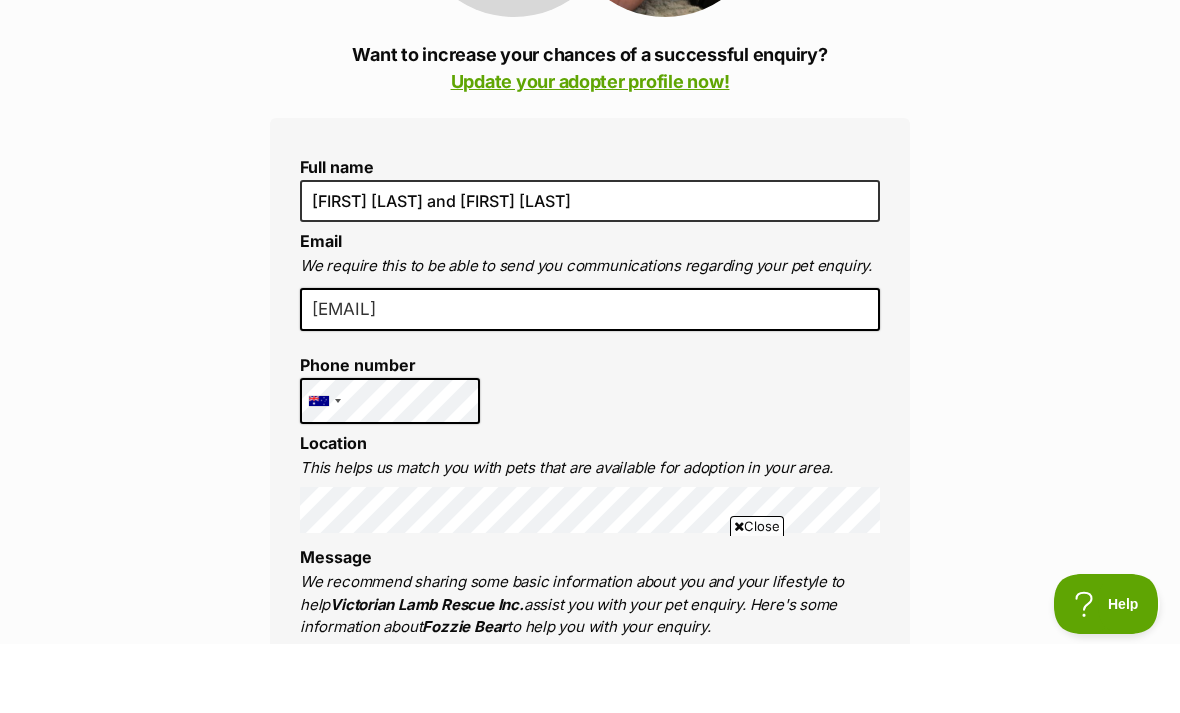 scroll, scrollTop: 482, scrollLeft: 0, axis: vertical 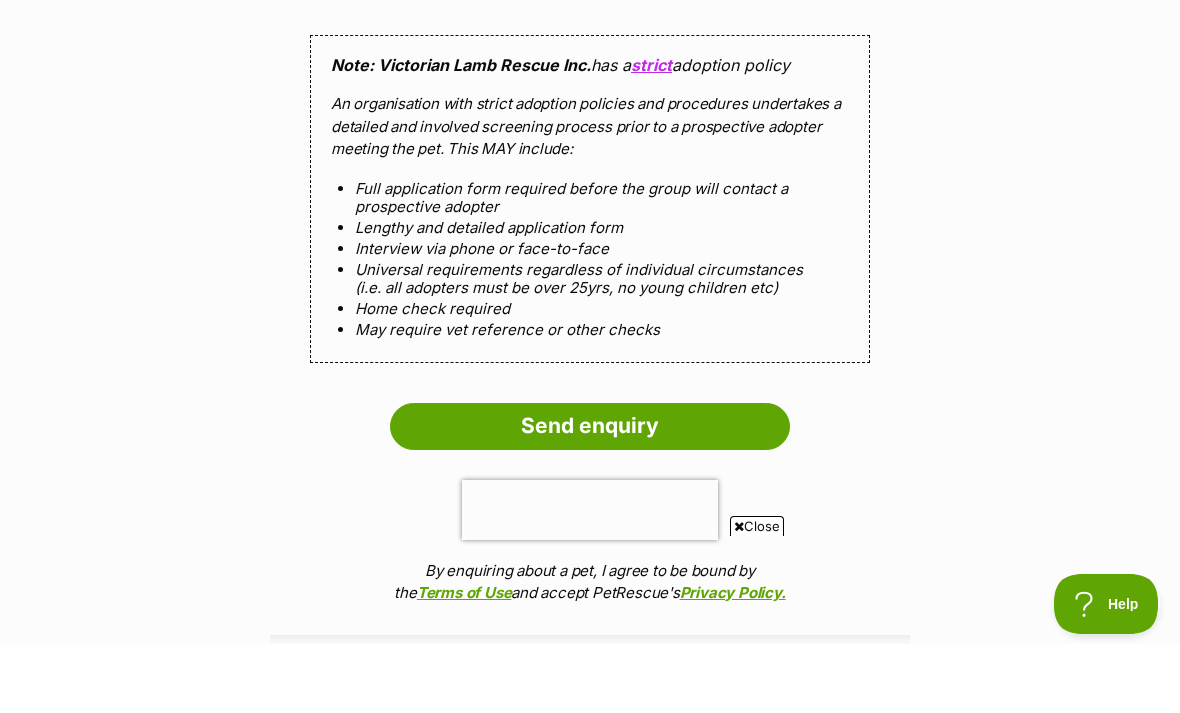 click on "Send enquiry" at bounding box center (590, 495) 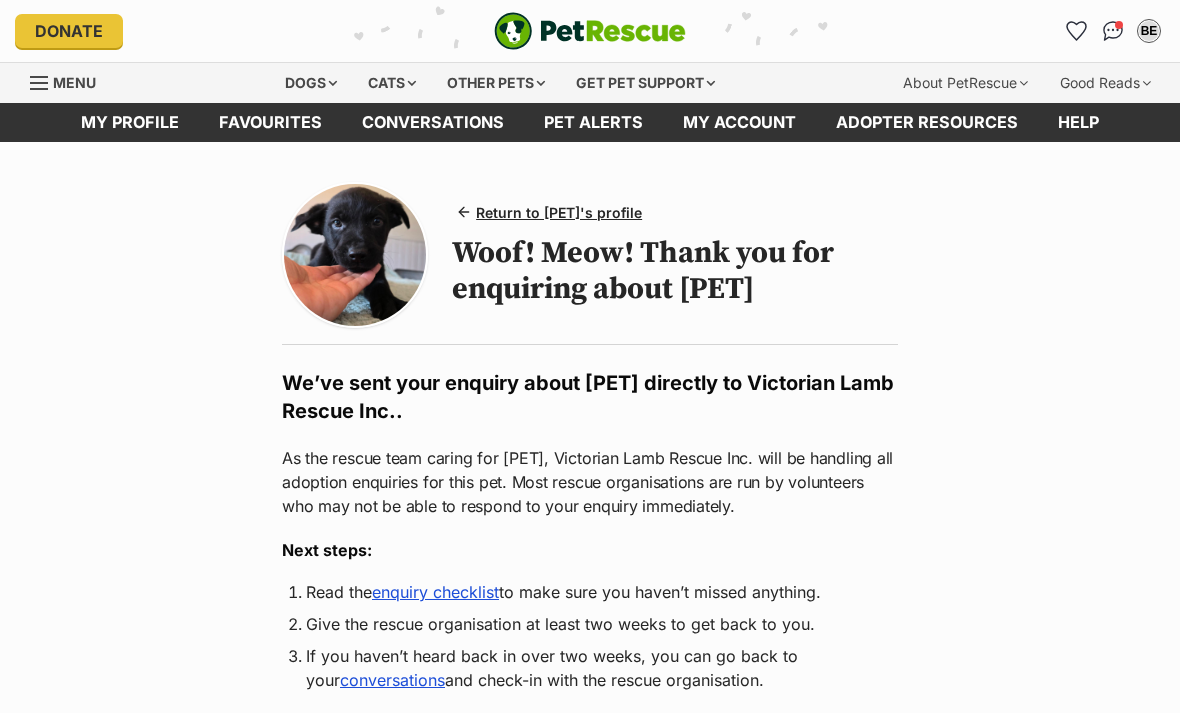 scroll, scrollTop: 0, scrollLeft: 0, axis: both 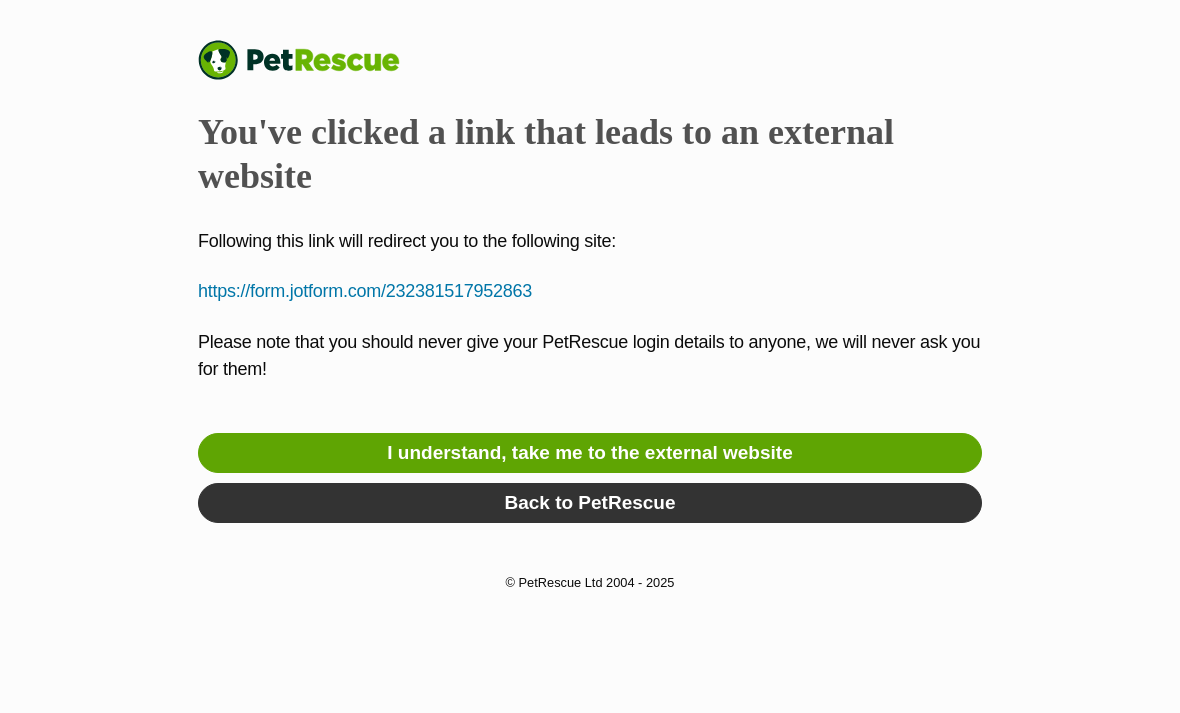 click on "I understand, take me to the external website" at bounding box center [590, 453] 